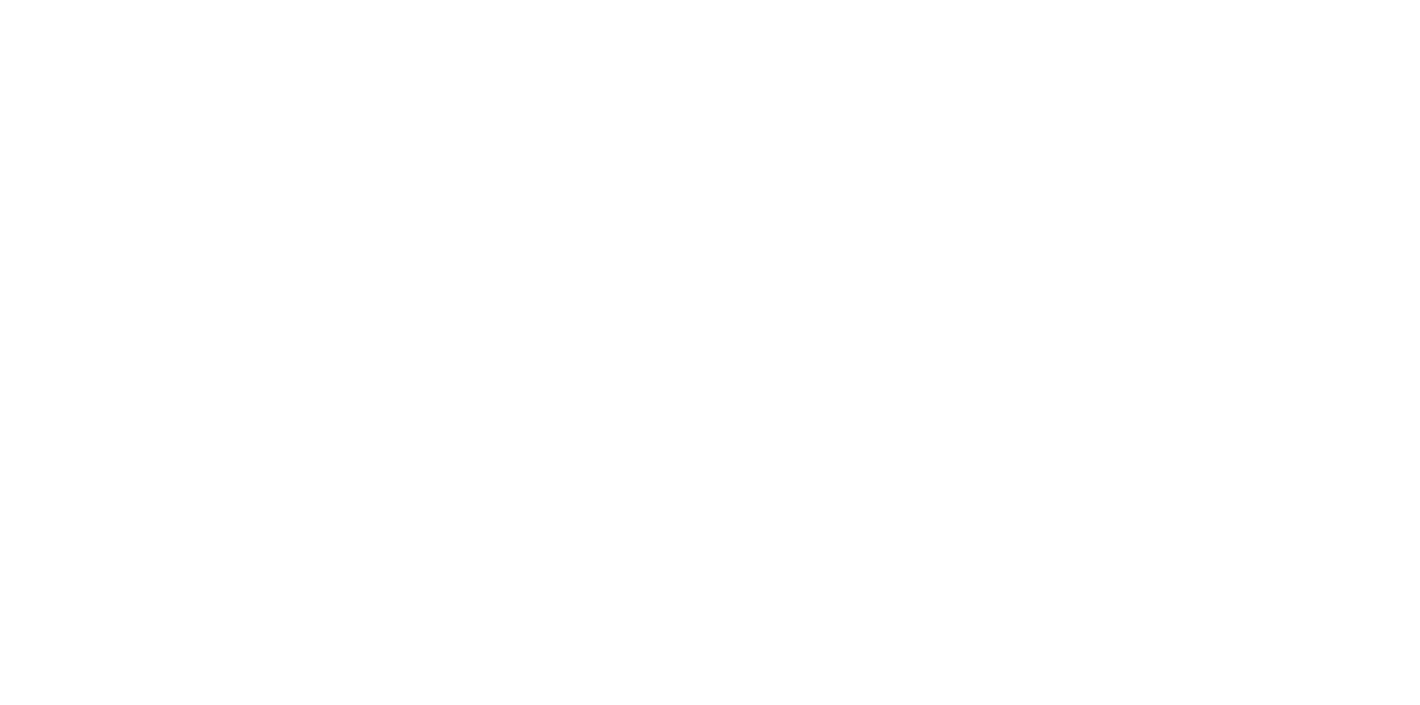 scroll, scrollTop: 0, scrollLeft: 0, axis: both 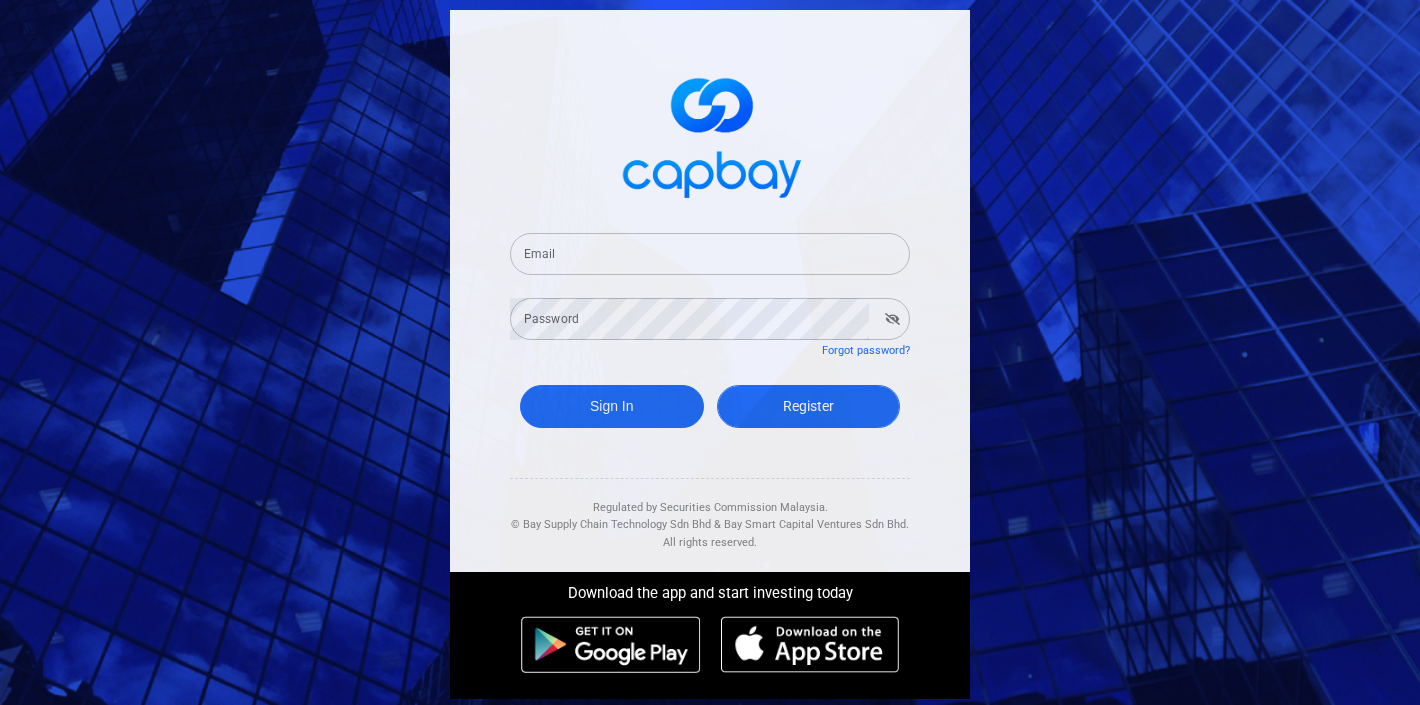 click on "Register" at bounding box center [809, 406] 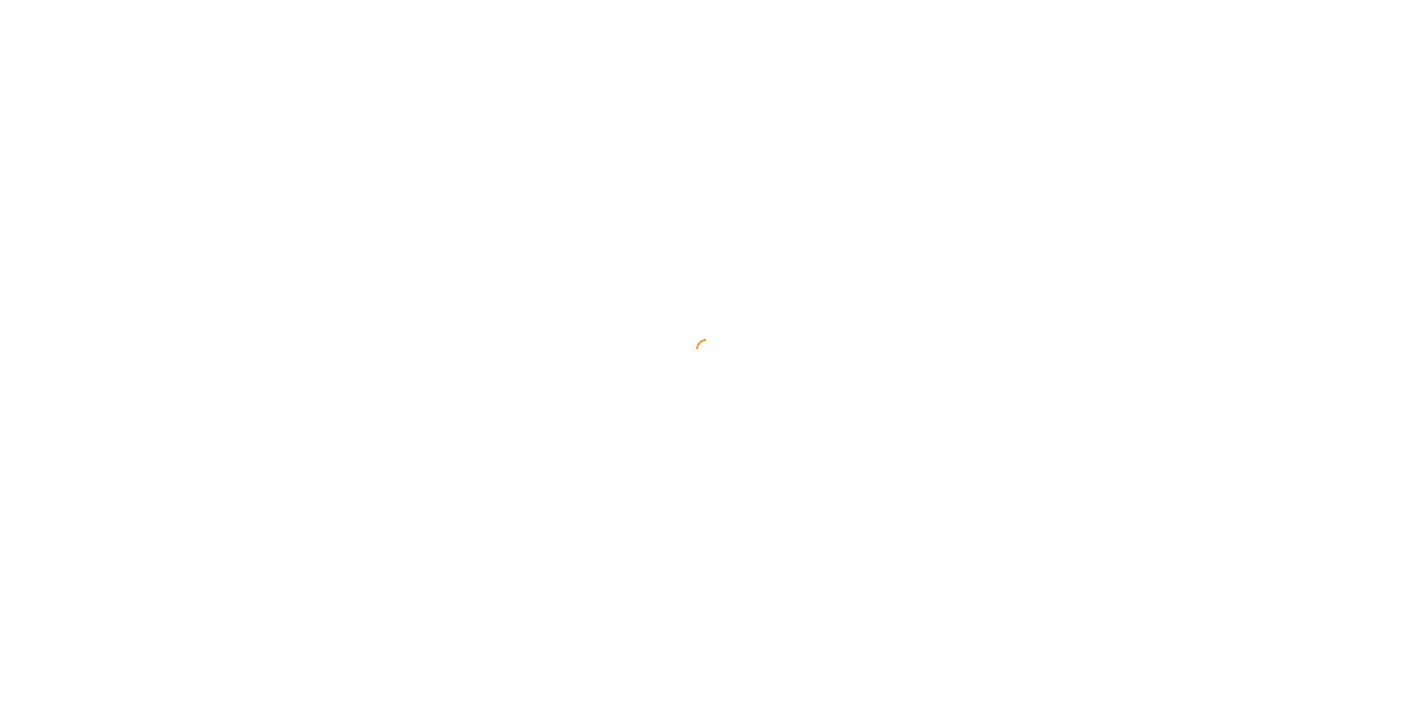 select on "[COUNTRY_CODE]" 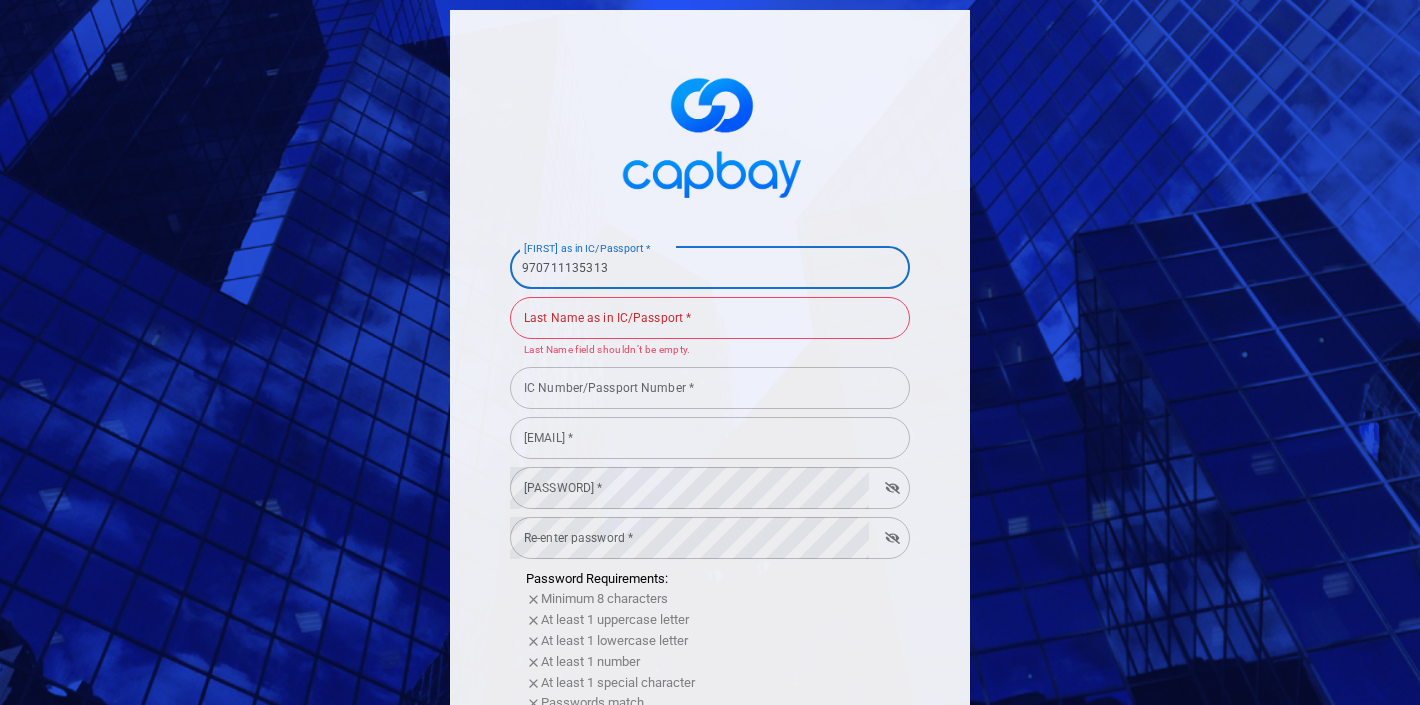 click on "970711135313" at bounding box center [710, 268] 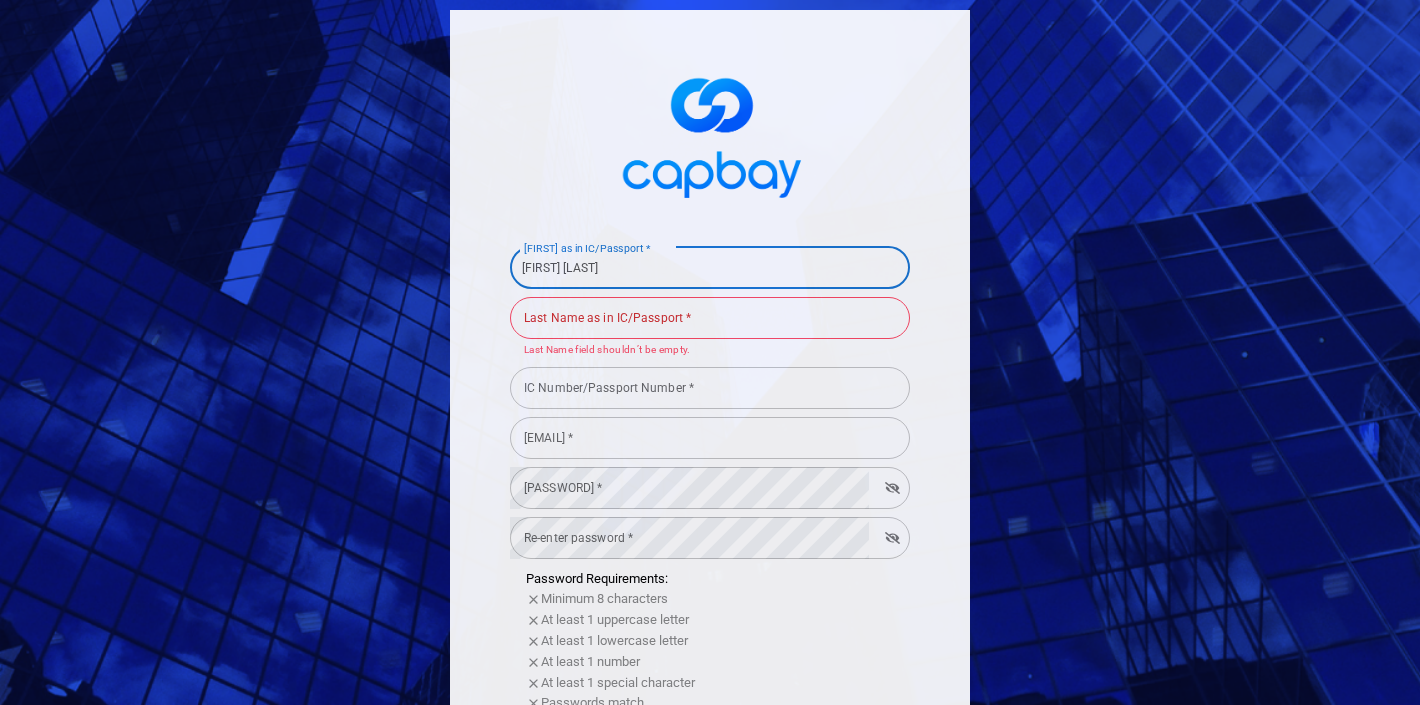 type on "[FIRST] [LAST]" 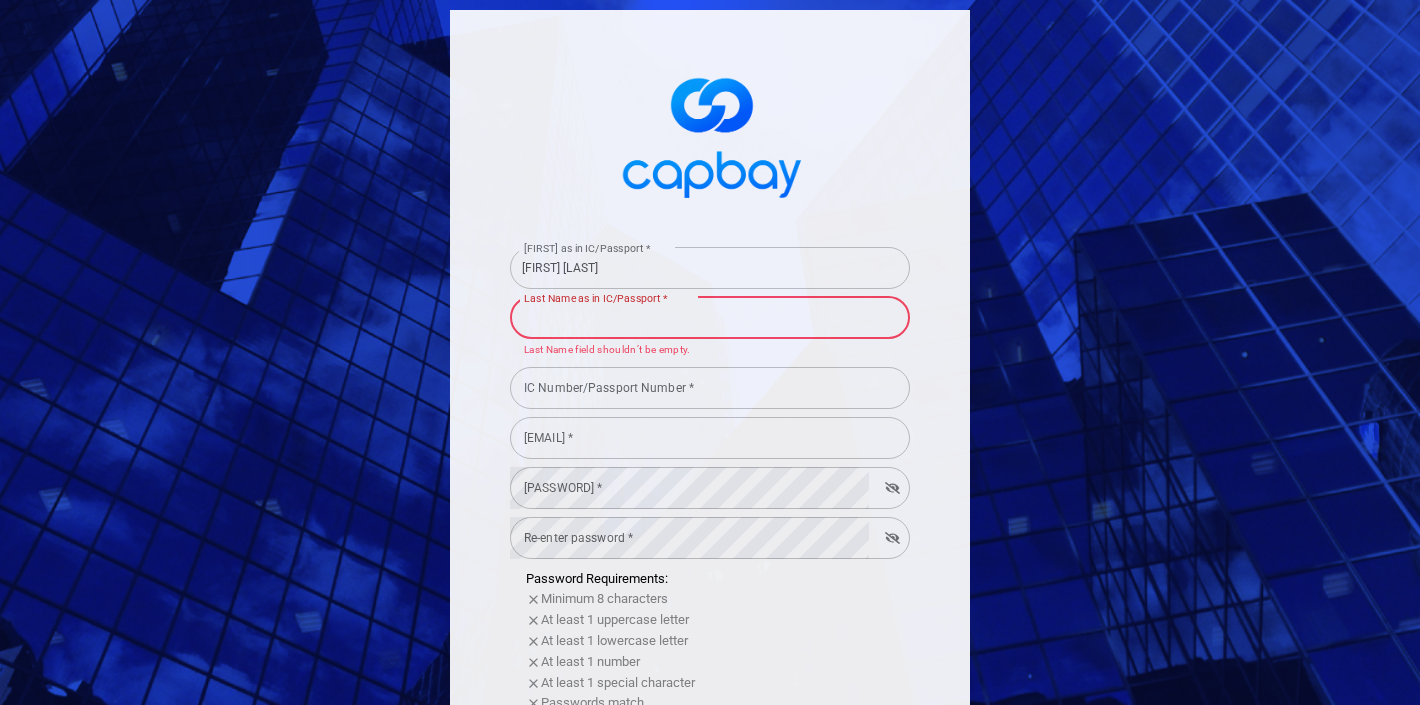 click on "Last Name as in IC/Passport *" at bounding box center [710, 318] 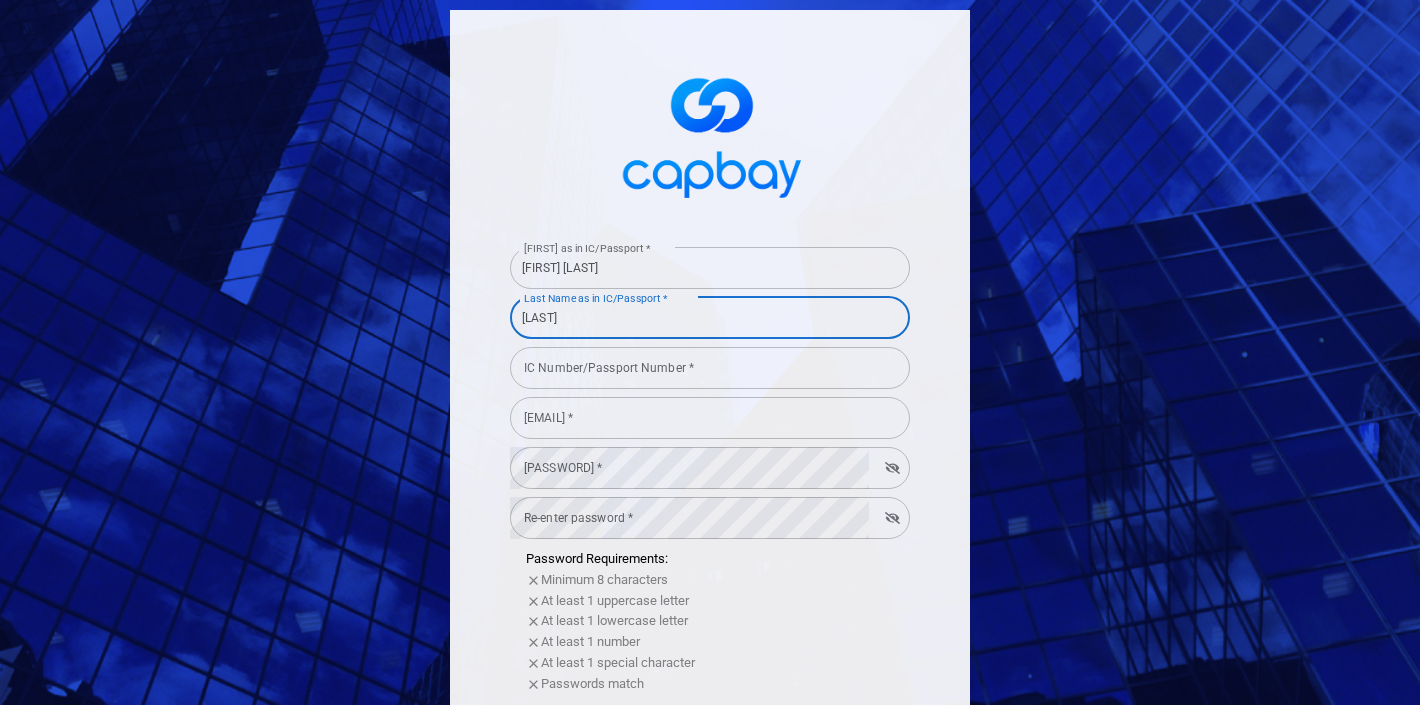 type on "[LAST]" 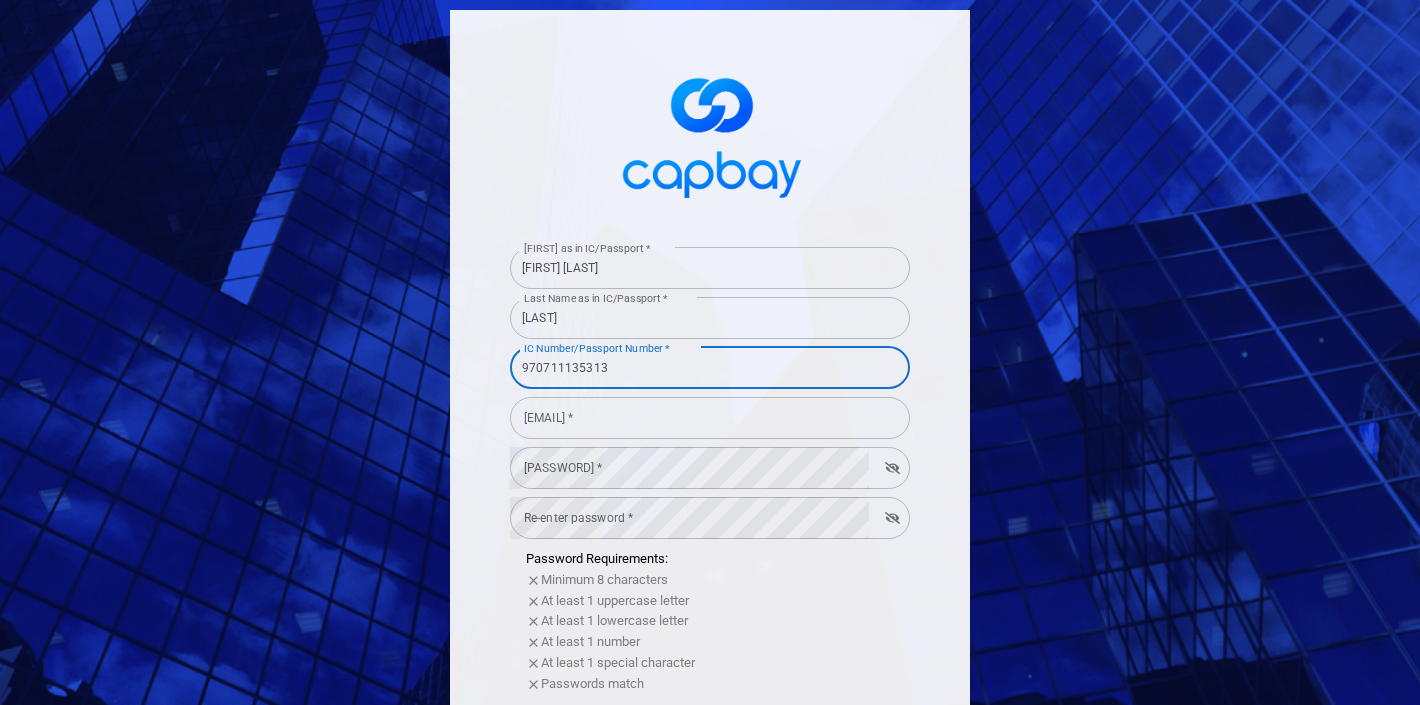 type on "970711135313" 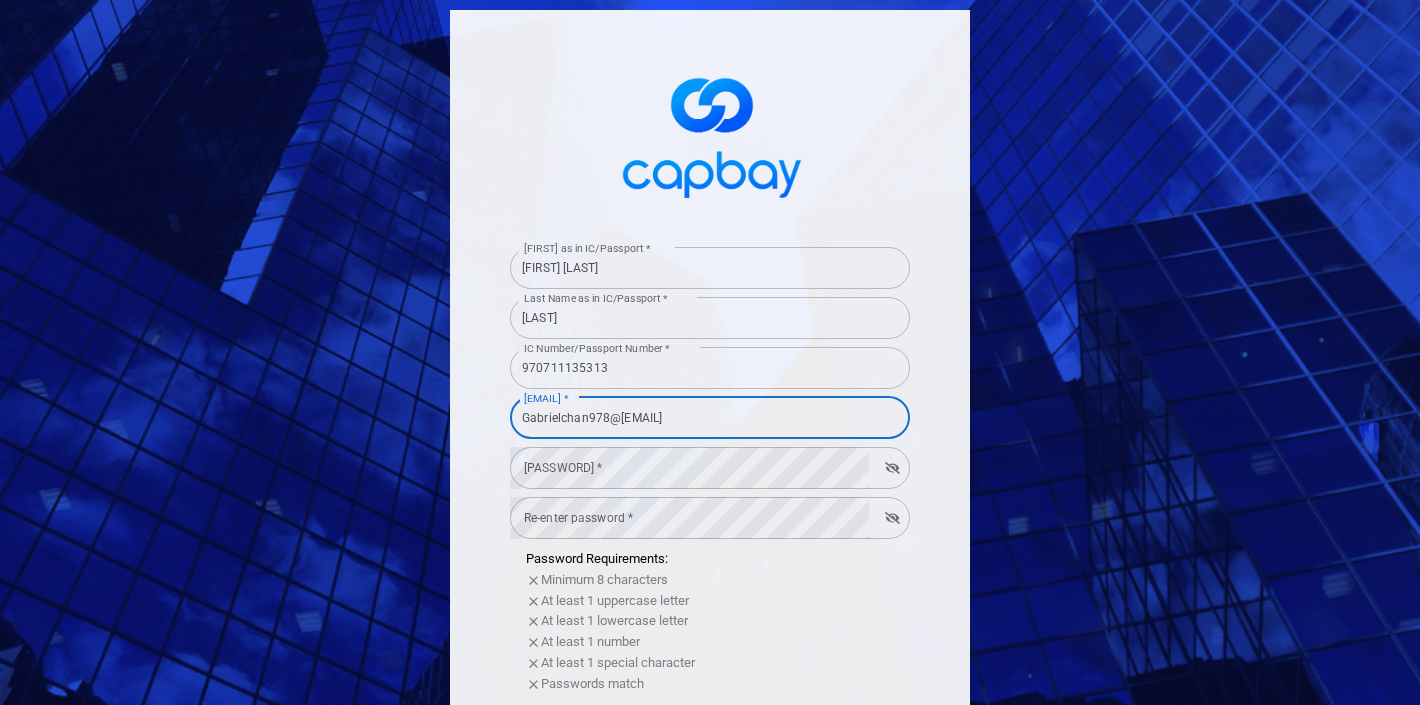 type on "Gabrielchan978@[EMAIL]" 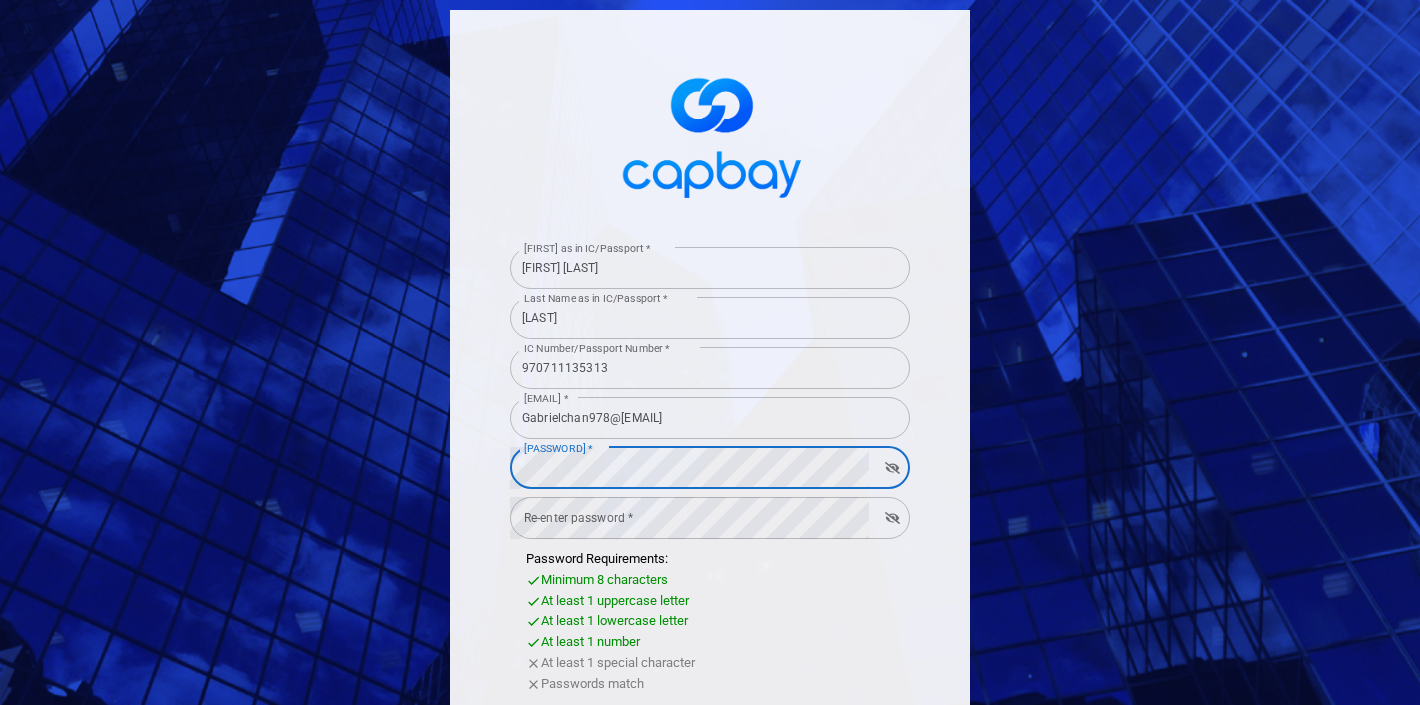 click on "[FIRST] as in IC/Passport * [FIRST] [LAST] [FIRST] as in IC/Passport * [LAST] as in IC/Passport * [LAST] as in IC/Passport * IC Number/Passport Number * [SSN] IC Number/Passport Number * Email * [USERNAME]@[DOMAIN] Email * Password * Password * Re-enter password * Re-enter password * Password Requirements: Minimum 8 characters At least 1 uppercase letter At least 1 lowercase letter At least 1 number At least 1 special character Passwords match International Afghanistan Åland Islands Albania Algeria American Samoa Andorra Angola Anguilla Antigua and Barbuda Argentina Armenia Aruba Ascension Island Australia Austria Azerbaijan Bahamas Bahrain Bangladesh Barbados Belarus Belgium Belize Benin Bermuda Bhutan Bolivia Bonaire, Sint Eustatius and Saba Bosnia and Herzegovina Botswana Brazil British Indian Ocean Territory Brunei Darussalam Bulgaria Burkina Faso Burma Burundi Cambodia Cameroon Canada Cape Verde Cayman Islands Central African Republic Chad Chile China Christmas Island Cuba" at bounding box center [710, 643] 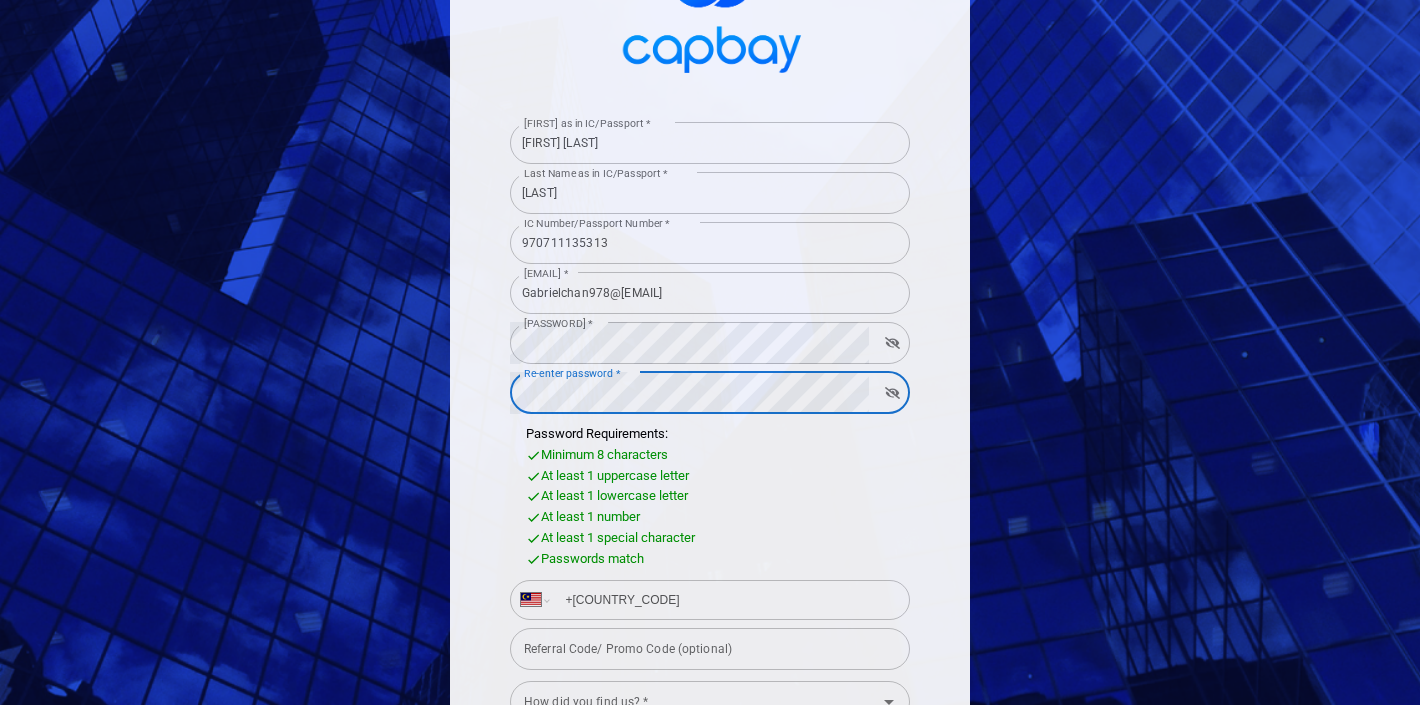 scroll, scrollTop: 195, scrollLeft: 0, axis: vertical 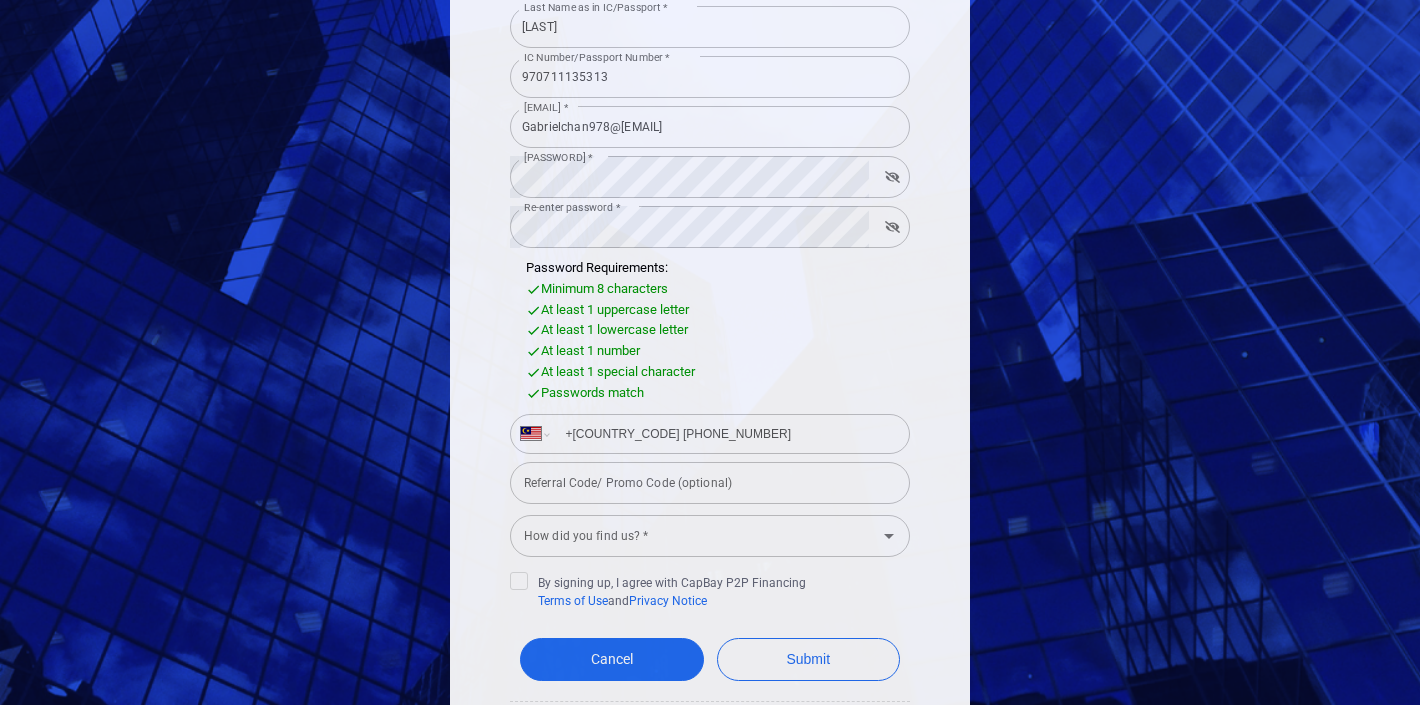 type on "+[COUNTRY_CODE] [PHONE_NUMBER]" 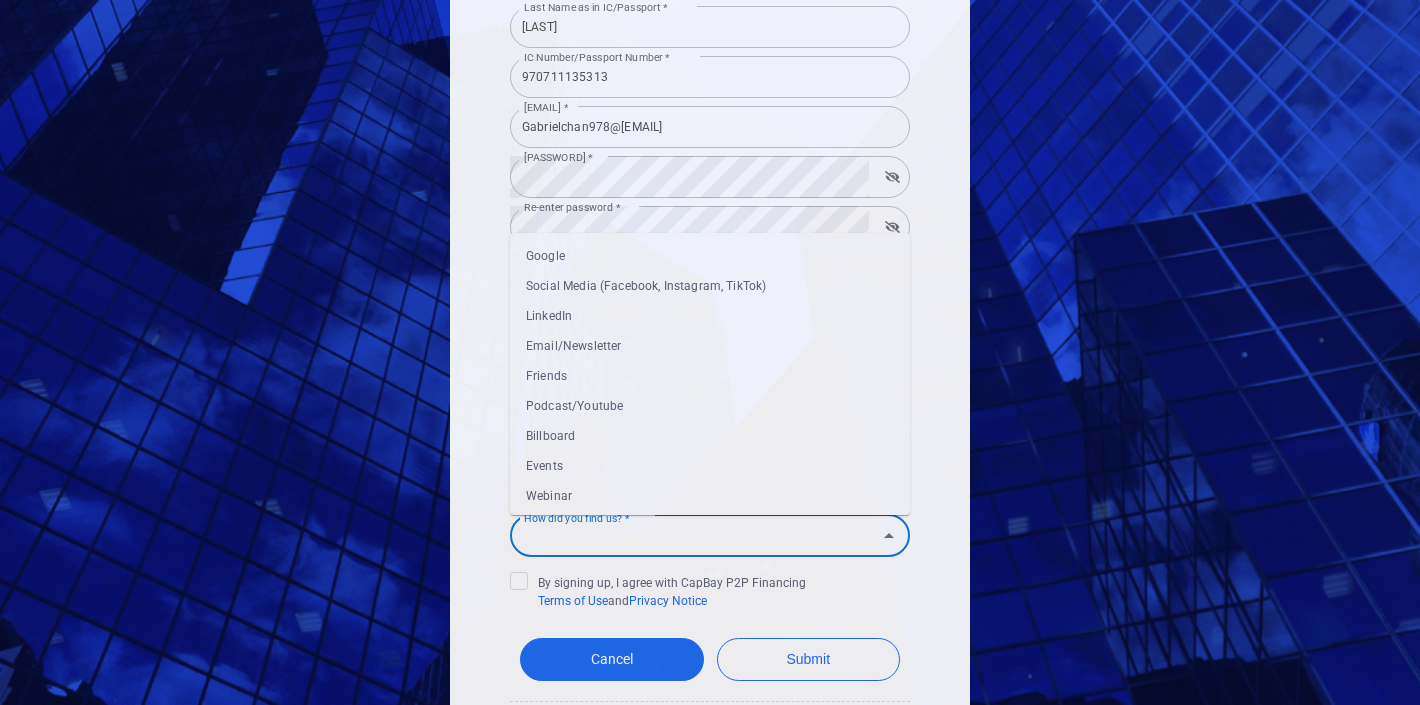 click on "Google" at bounding box center (710, 256) 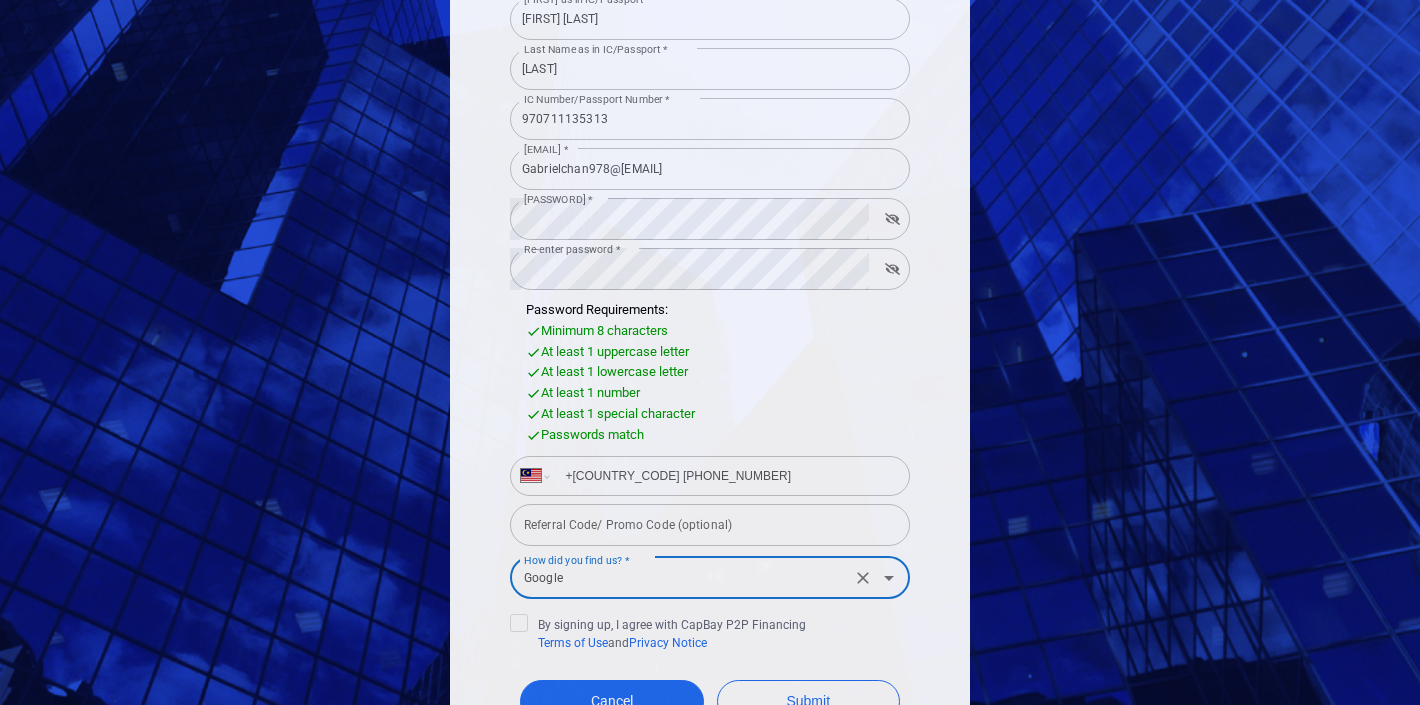 scroll, scrollTop: 227, scrollLeft: 0, axis: vertical 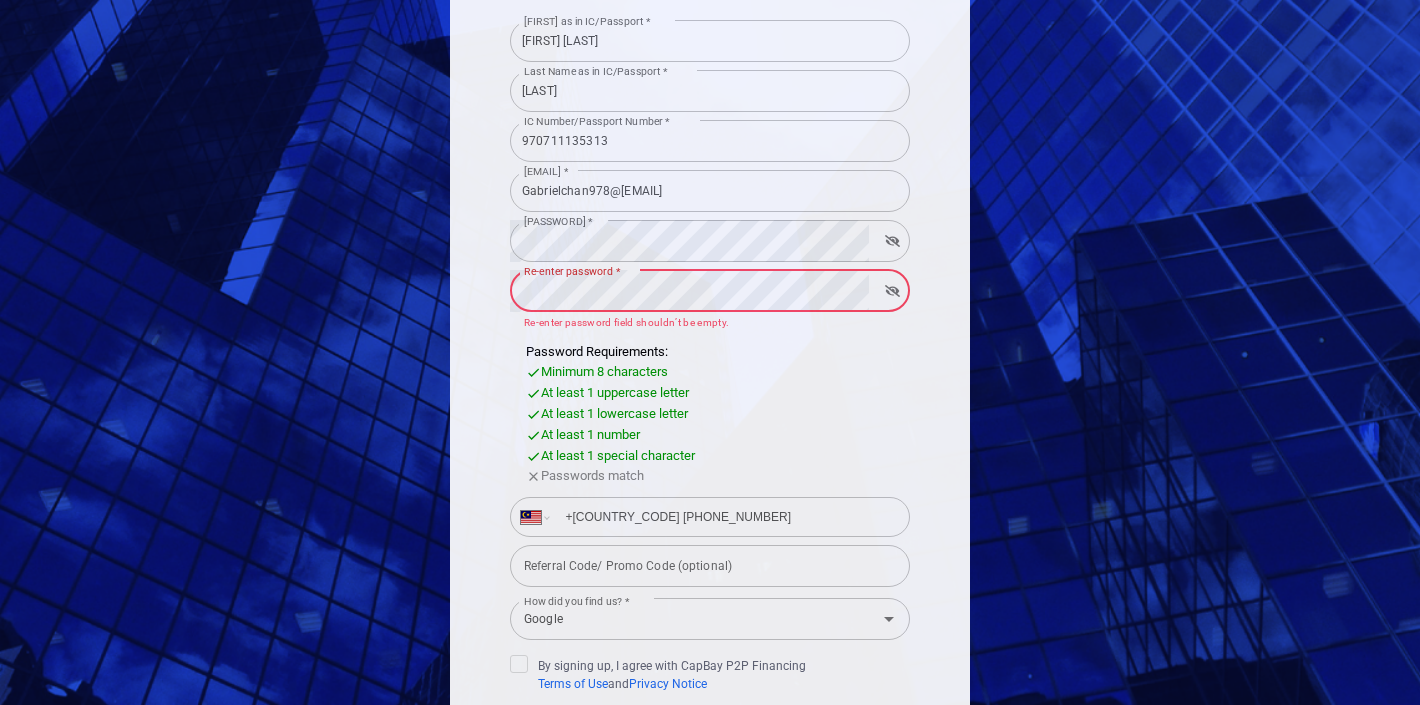 click on "Re-enter password * Re-enter password * Re-enter password field shouldn’t be empty." at bounding box center (710, 299) 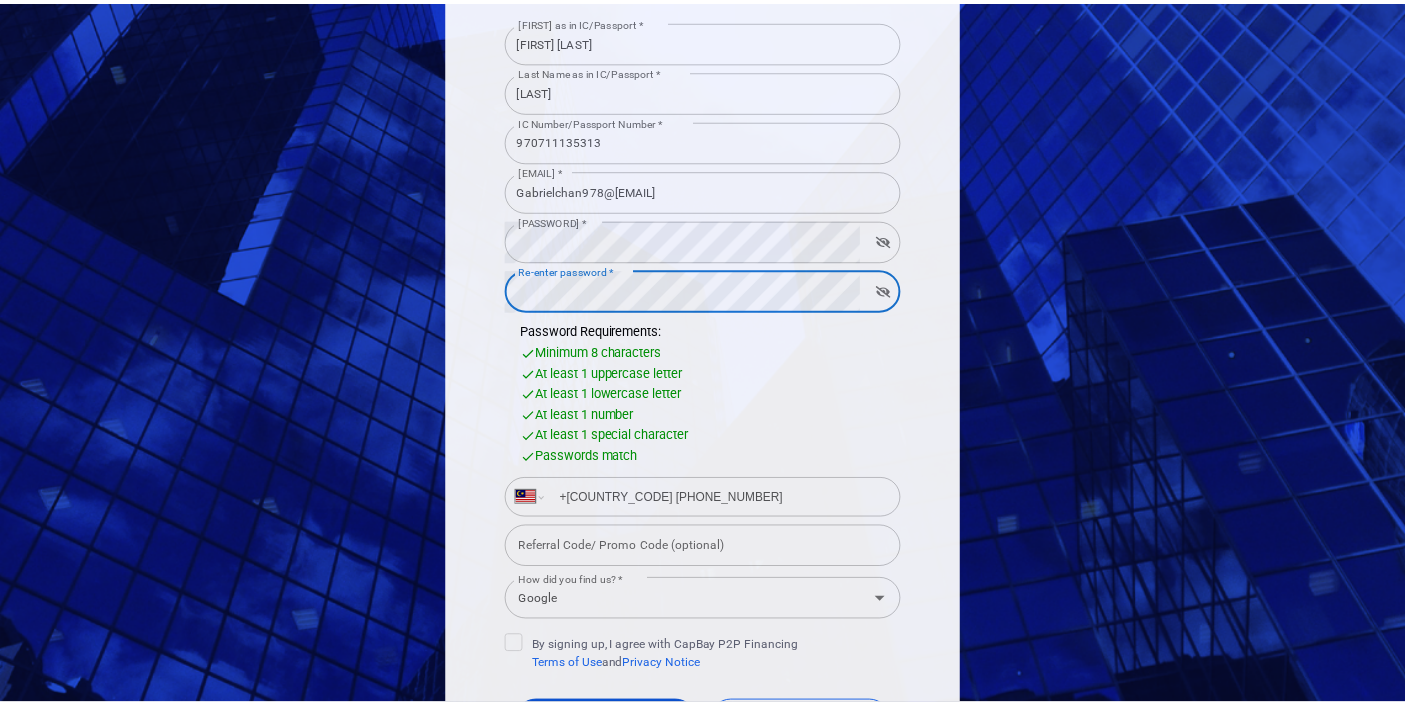 scroll, scrollTop: 395, scrollLeft: 0, axis: vertical 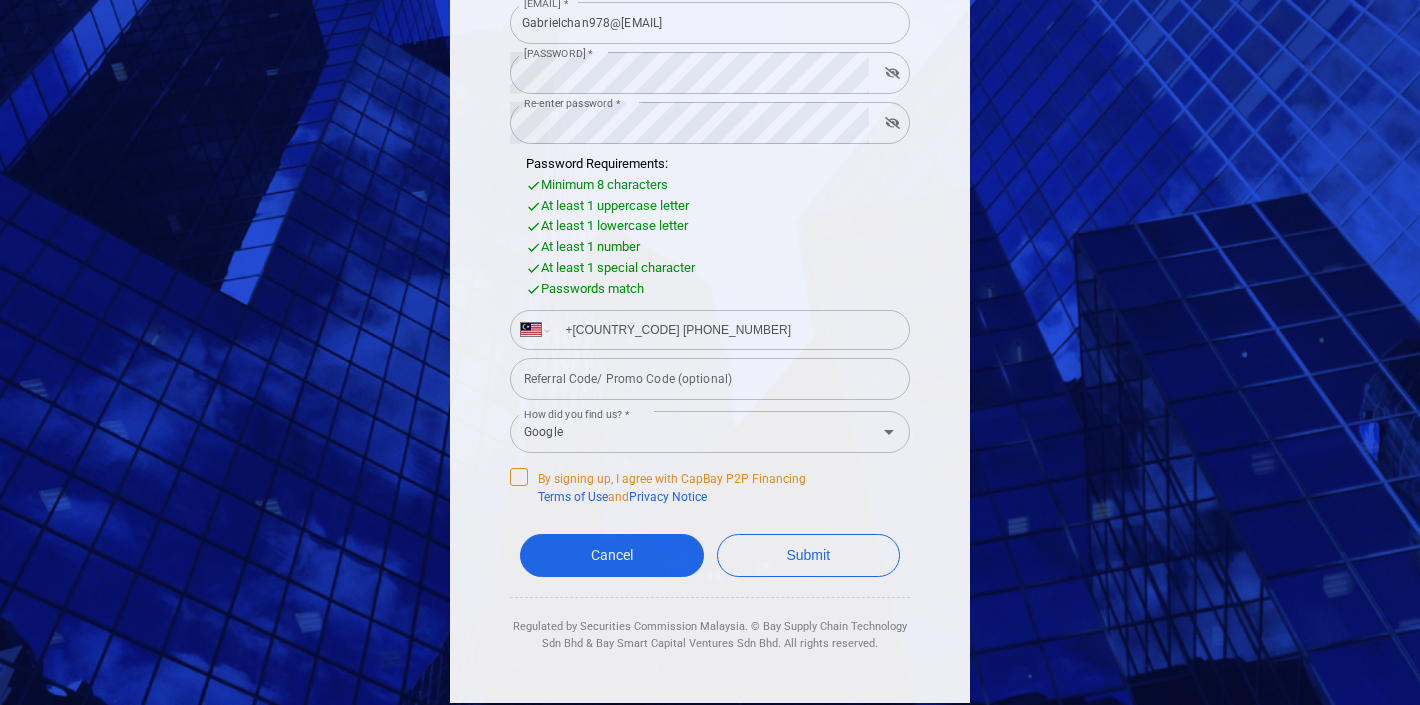 click on "By signing up, I agree with CapBay P2P Financing
Terms of Use  and
Privacy Notice" at bounding box center (658, 487) 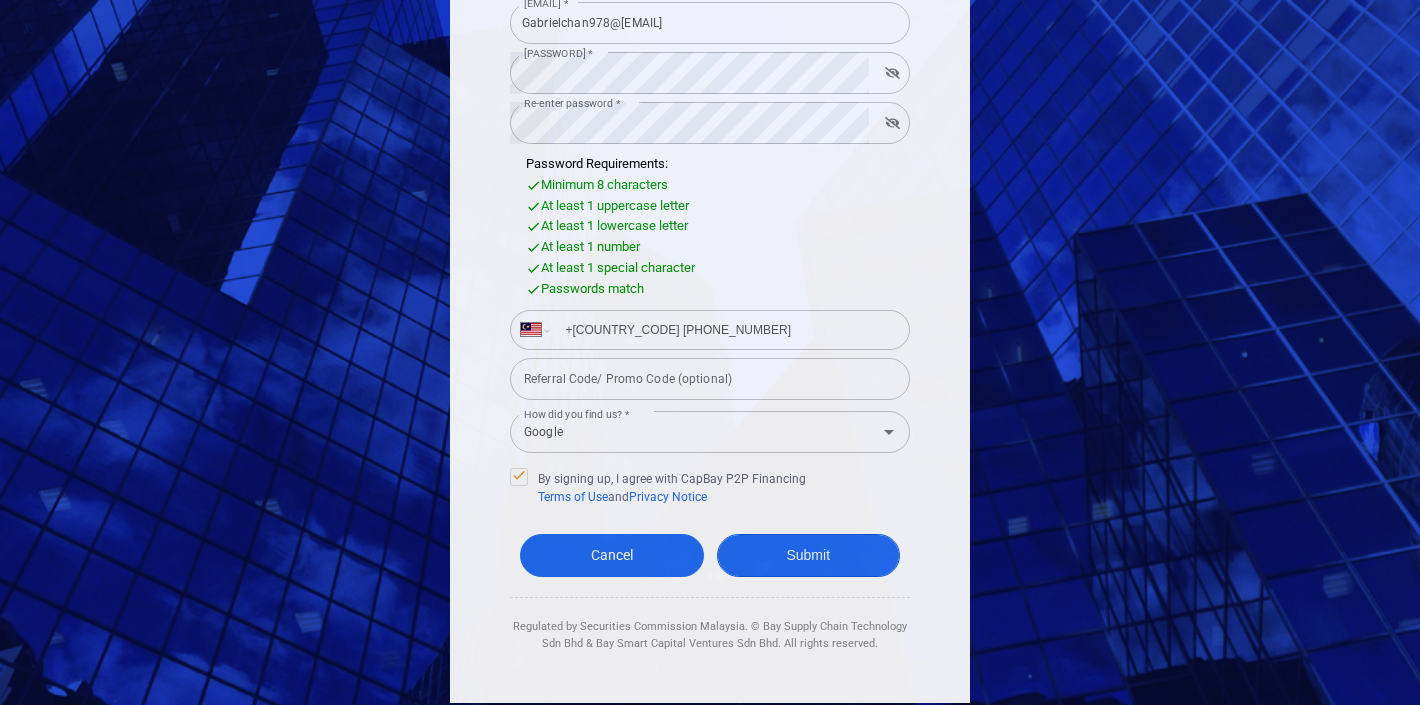 click on "Submit" at bounding box center (809, 555) 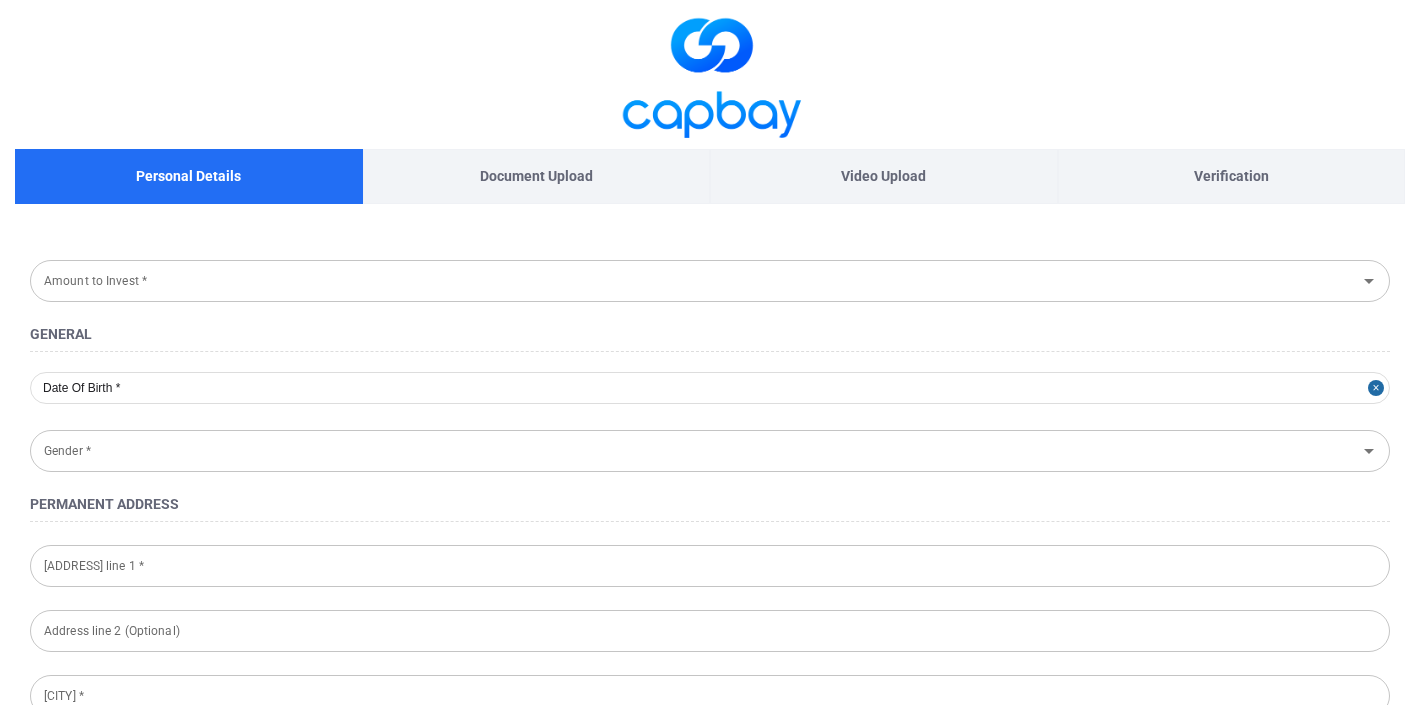 type on "[YEAR]-[MONTH]-[DAY]" 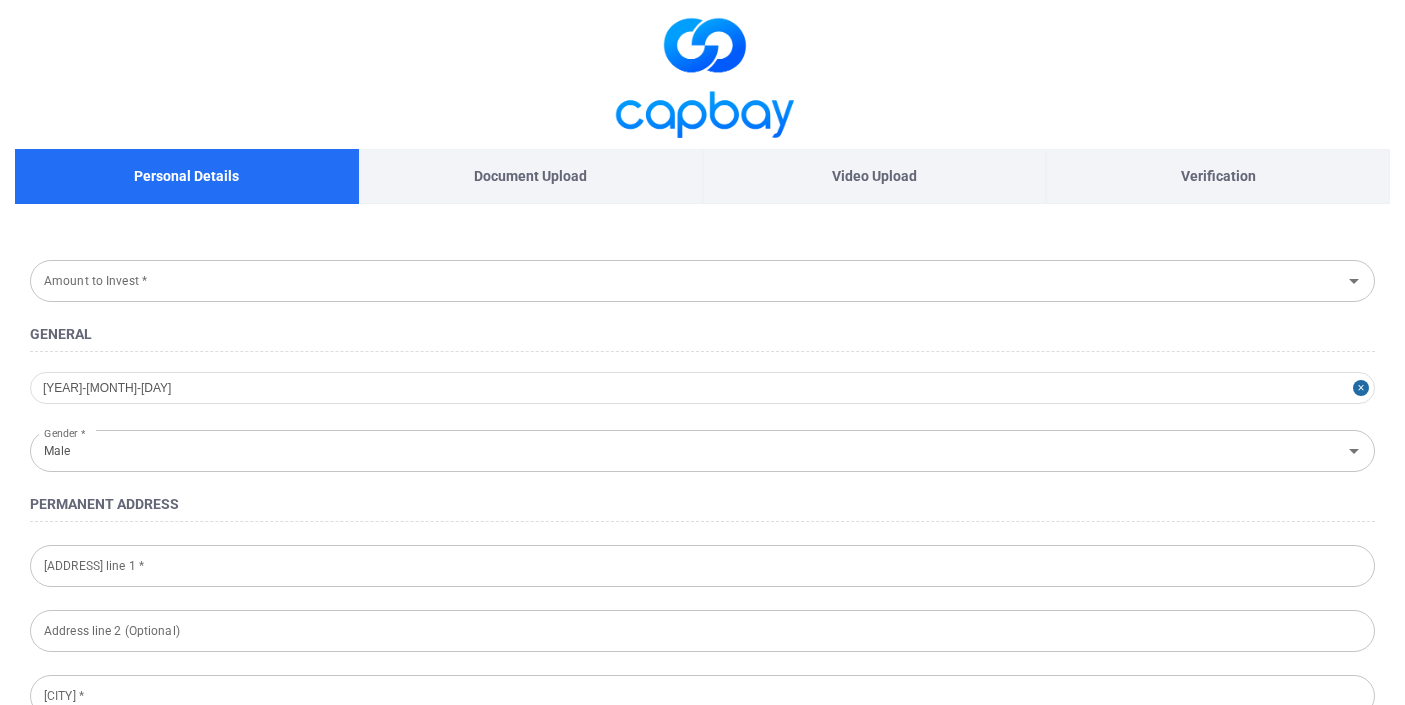 click on "Amount to Invest *" at bounding box center [686, 280] 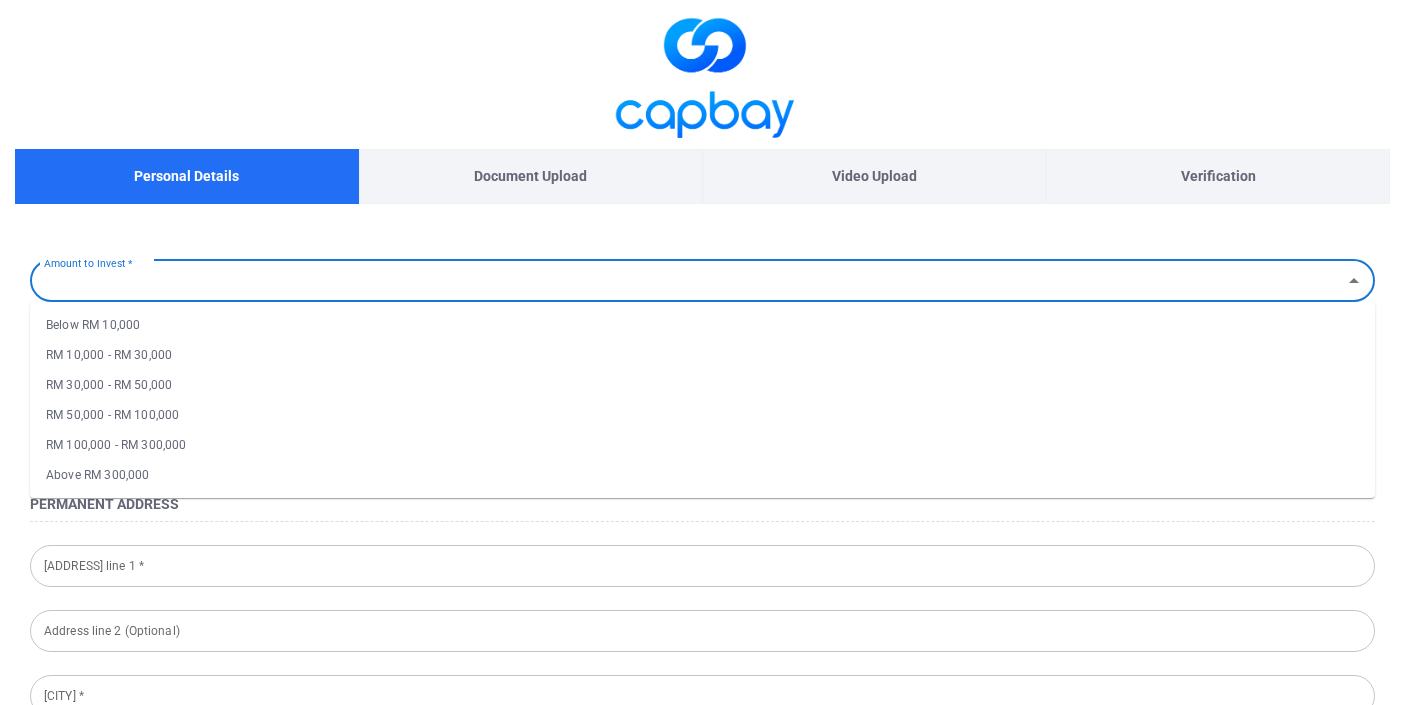 click on "Below RM 10,000" at bounding box center (702, 325) 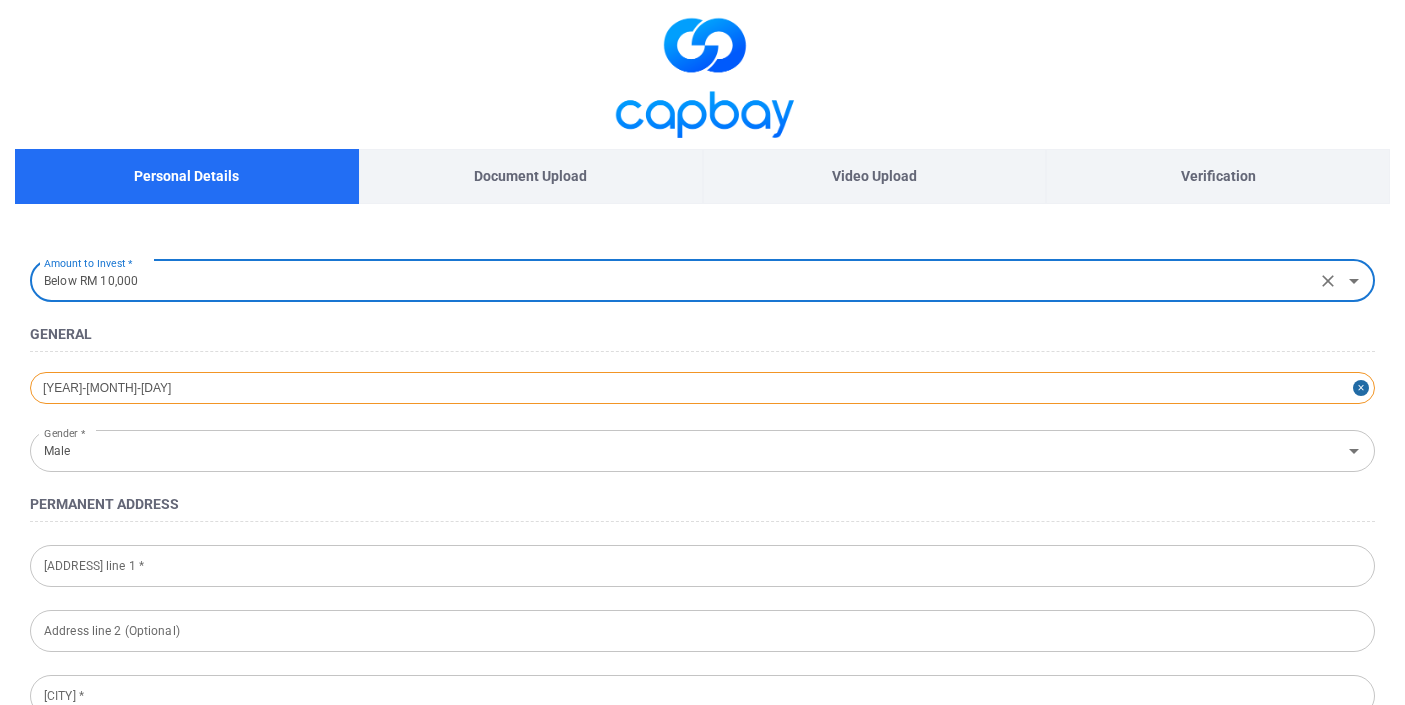 select on "6" 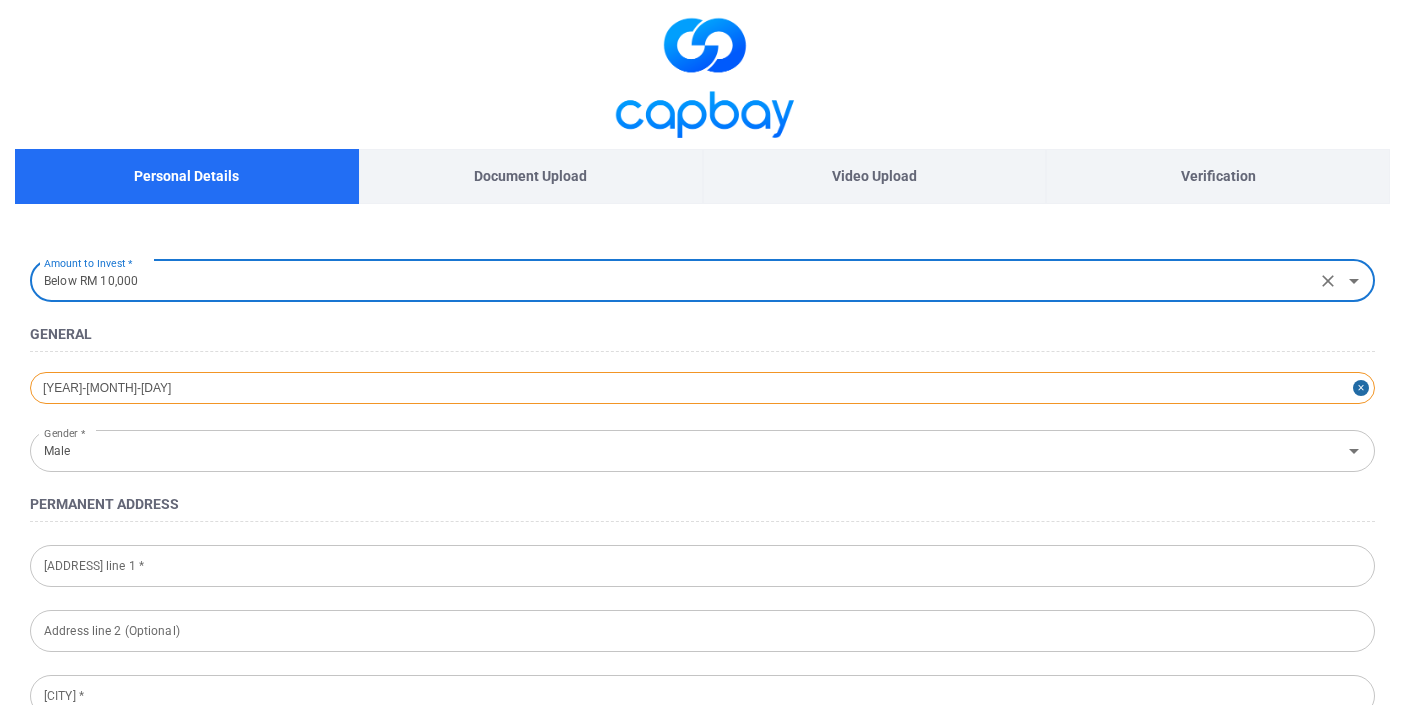 select on "1997" 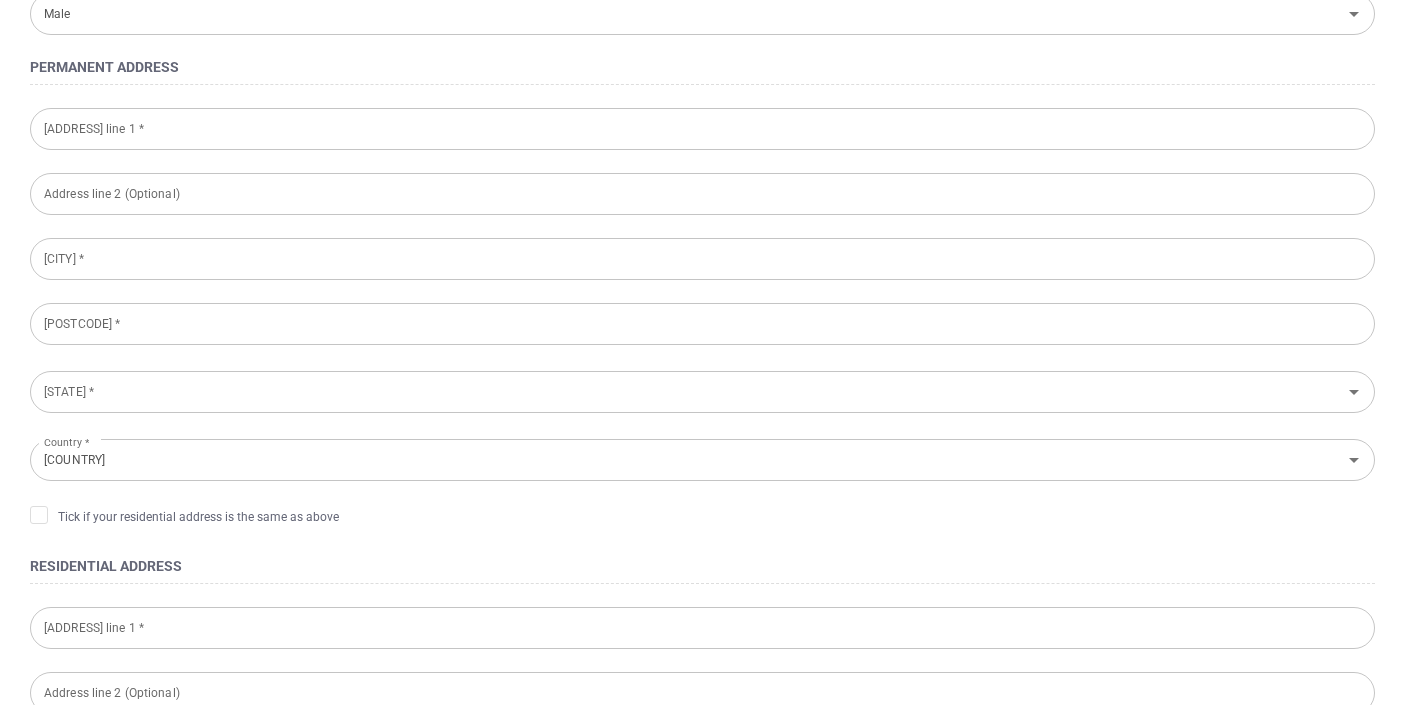 scroll, scrollTop: 463, scrollLeft: 0, axis: vertical 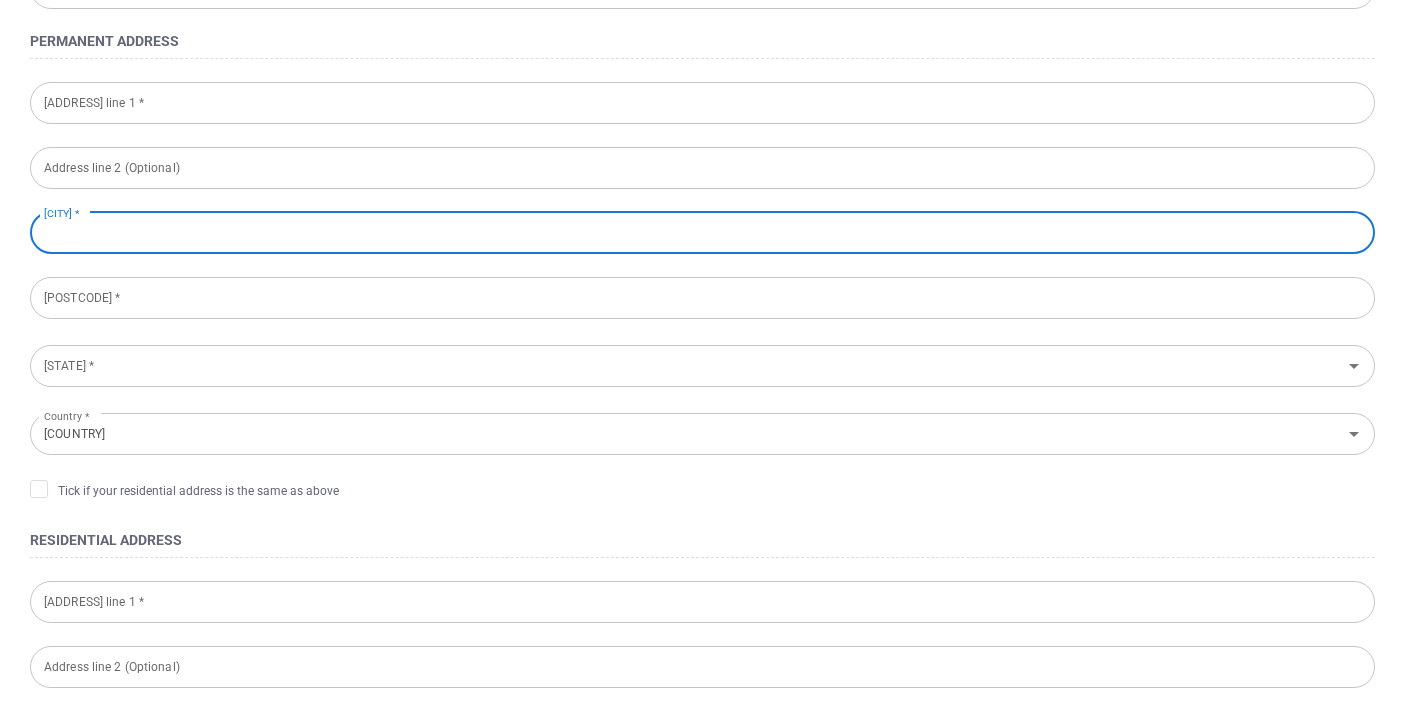 paste on "1, [STREET_NAME], [NEIGHBORHOOD]" 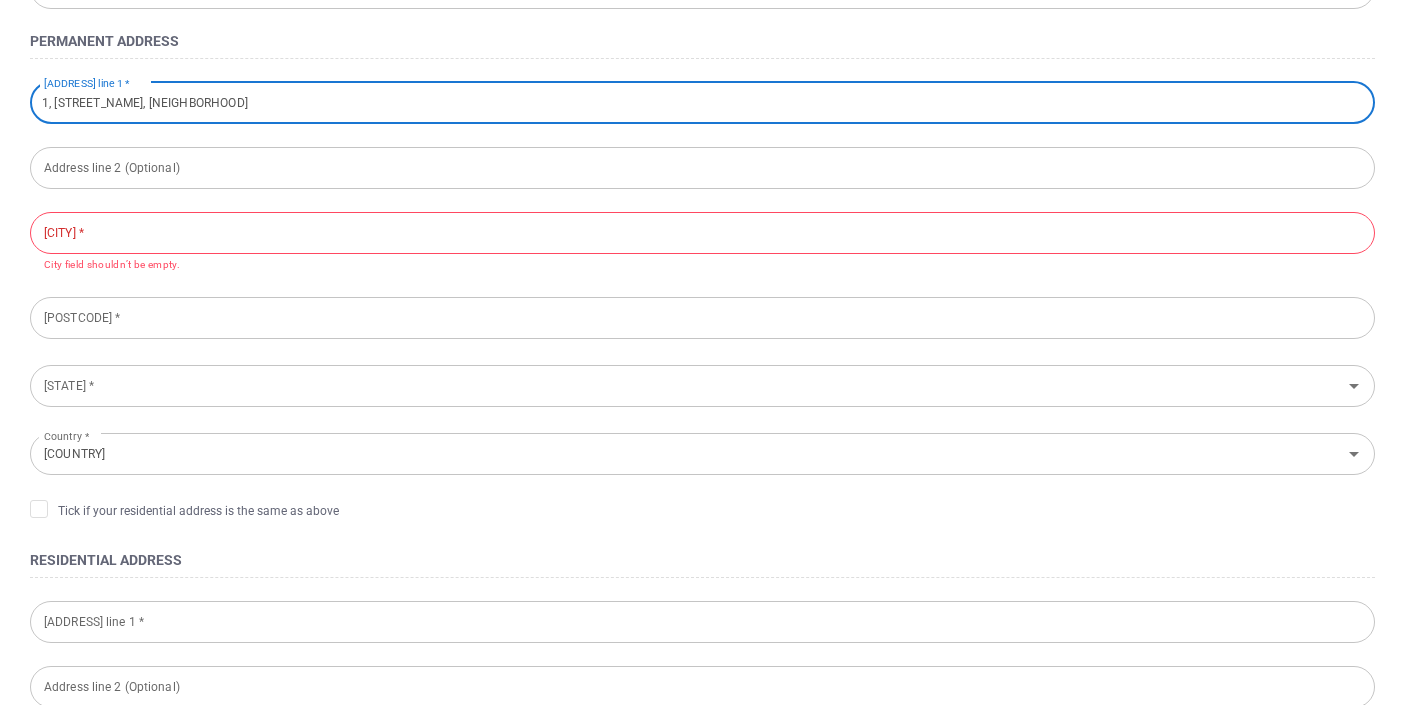 type on "1, [STREET_NAME], [NEIGHBORHOOD]" 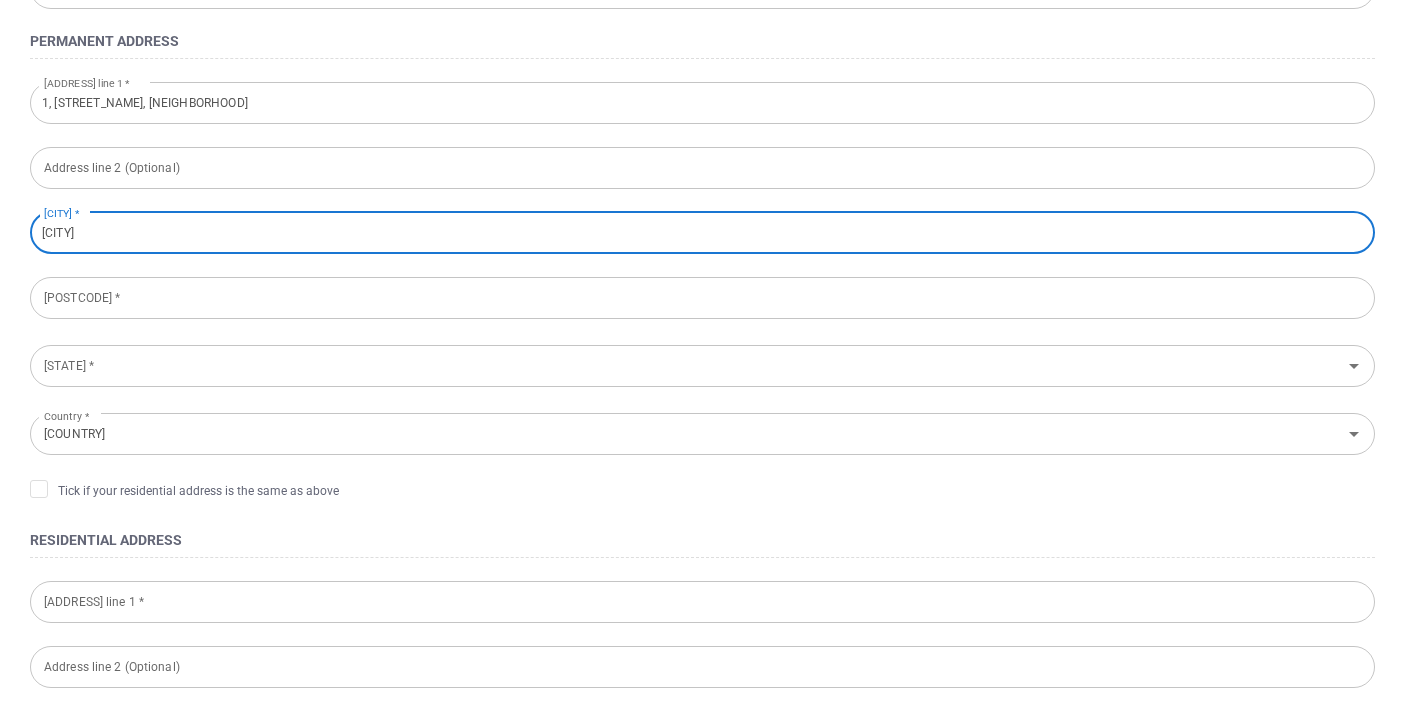 type on "[CITY]" 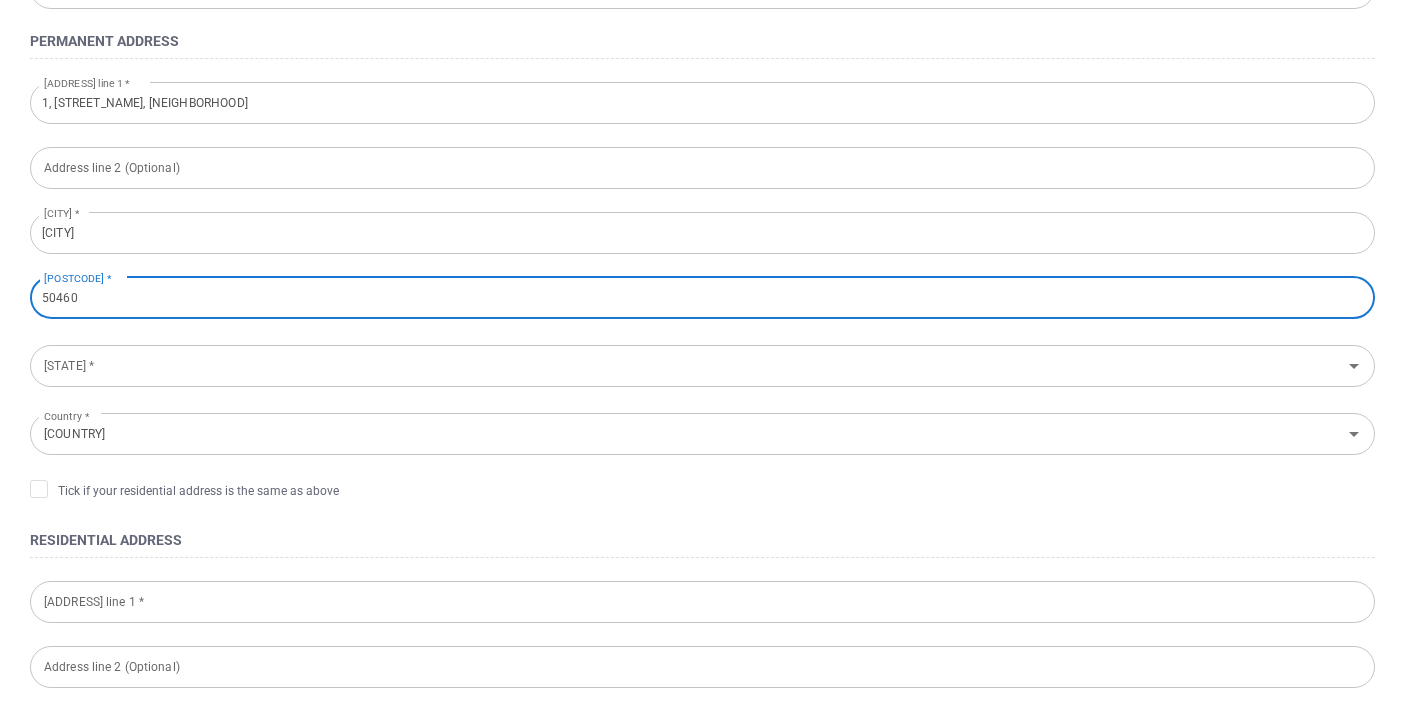 type on "50460" 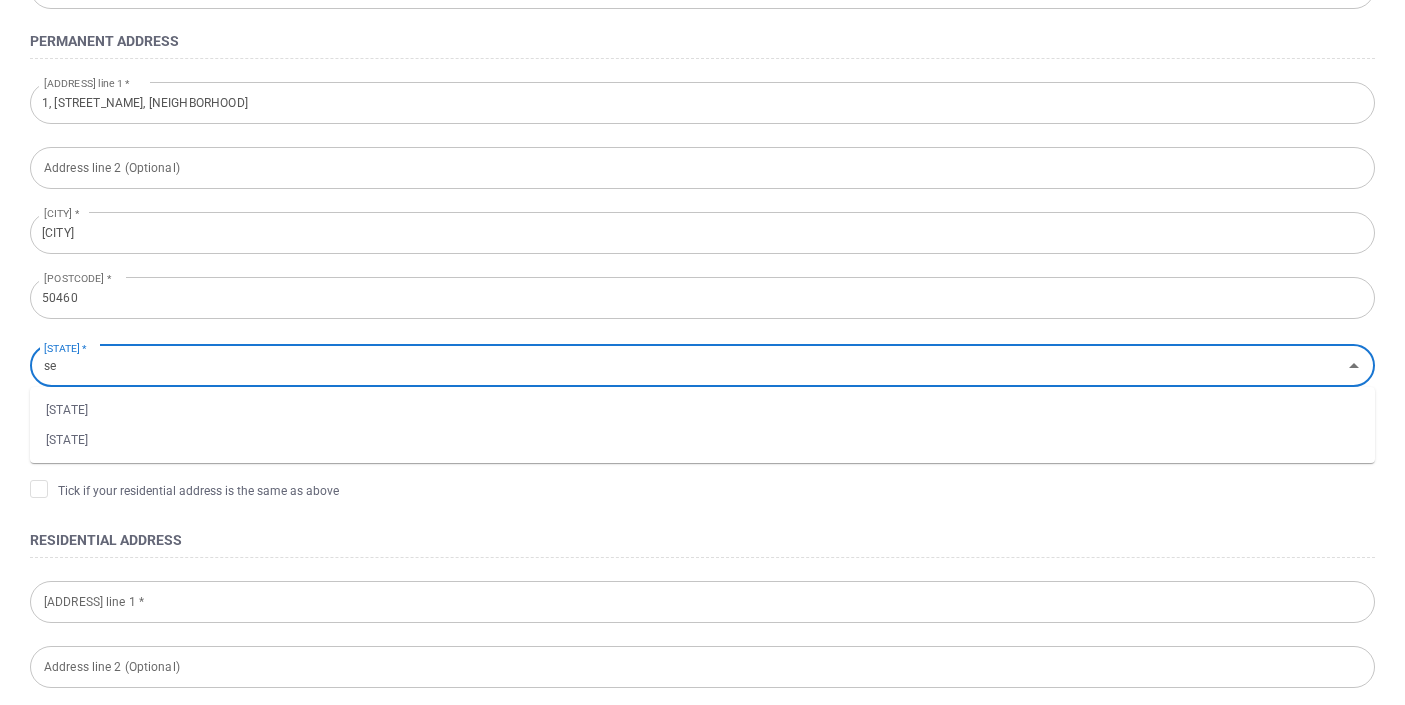 type on "s" 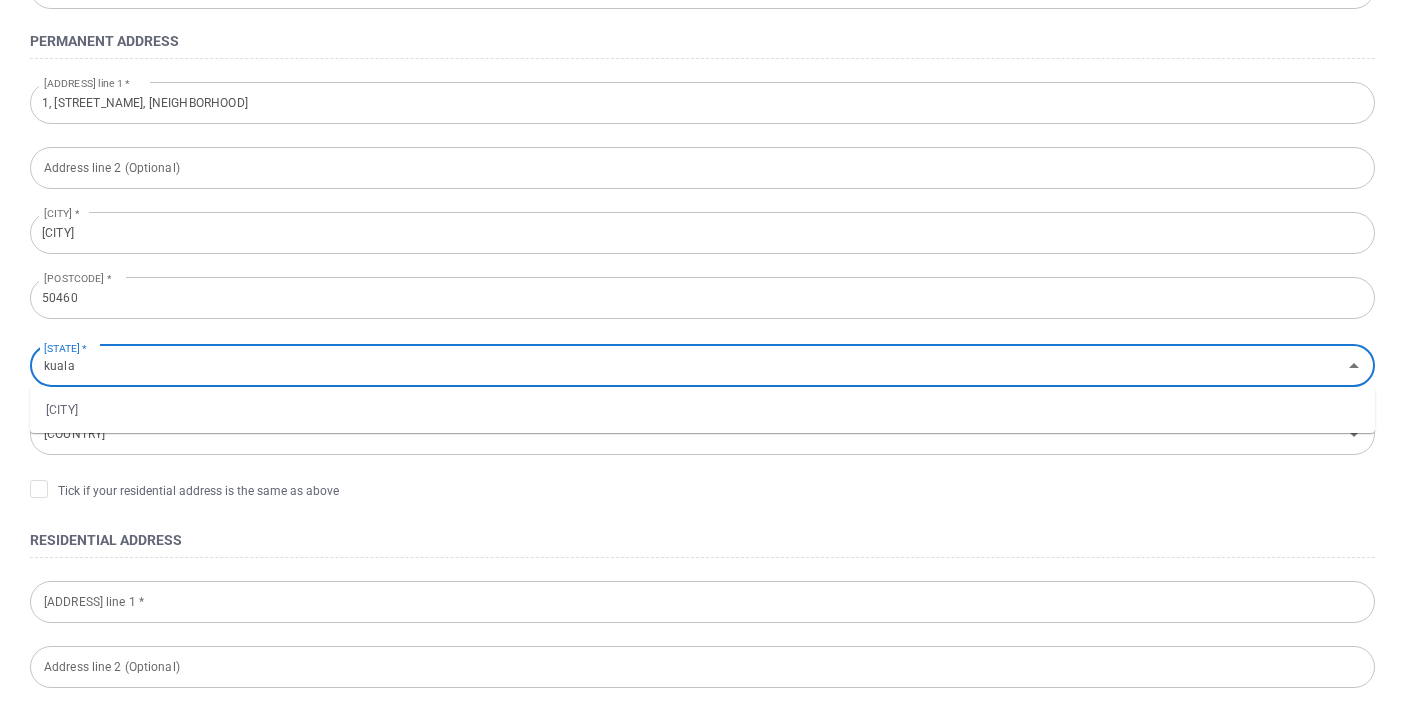click on "[CITY]" at bounding box center [702, 410] 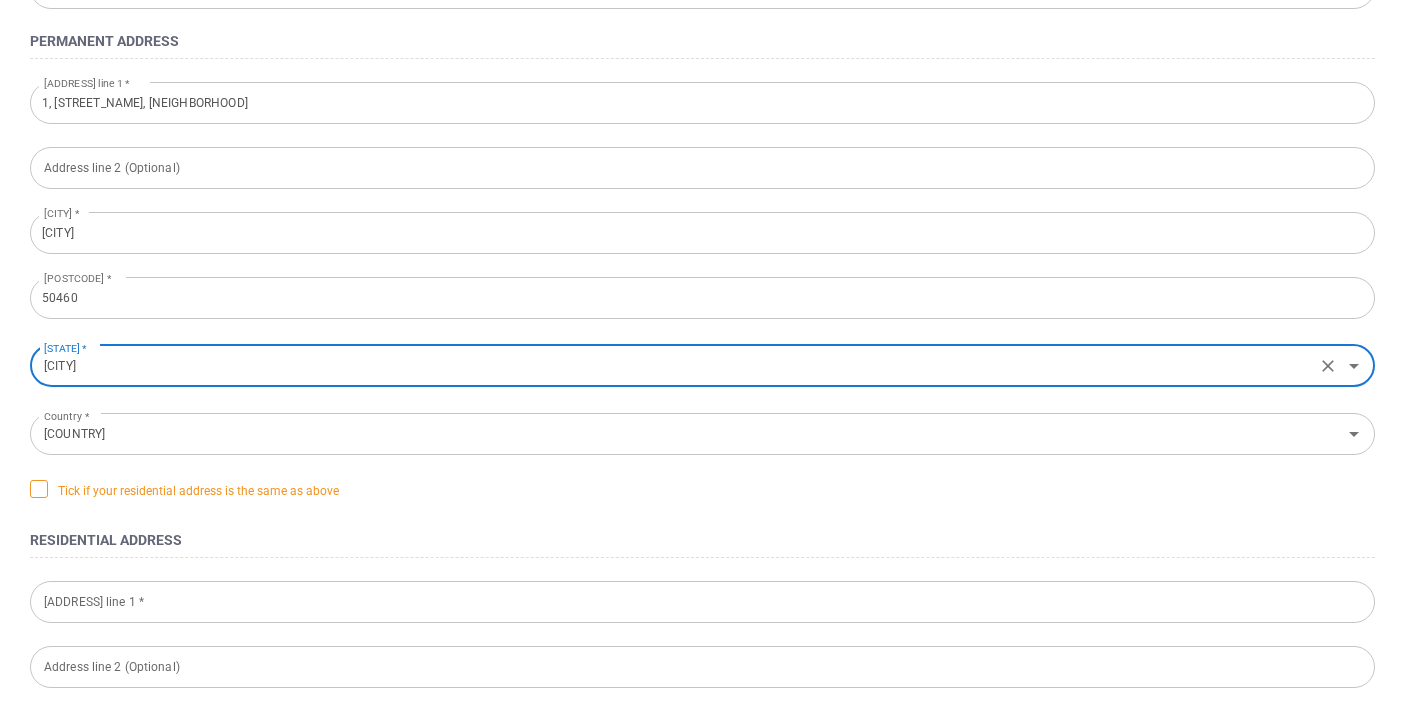 click 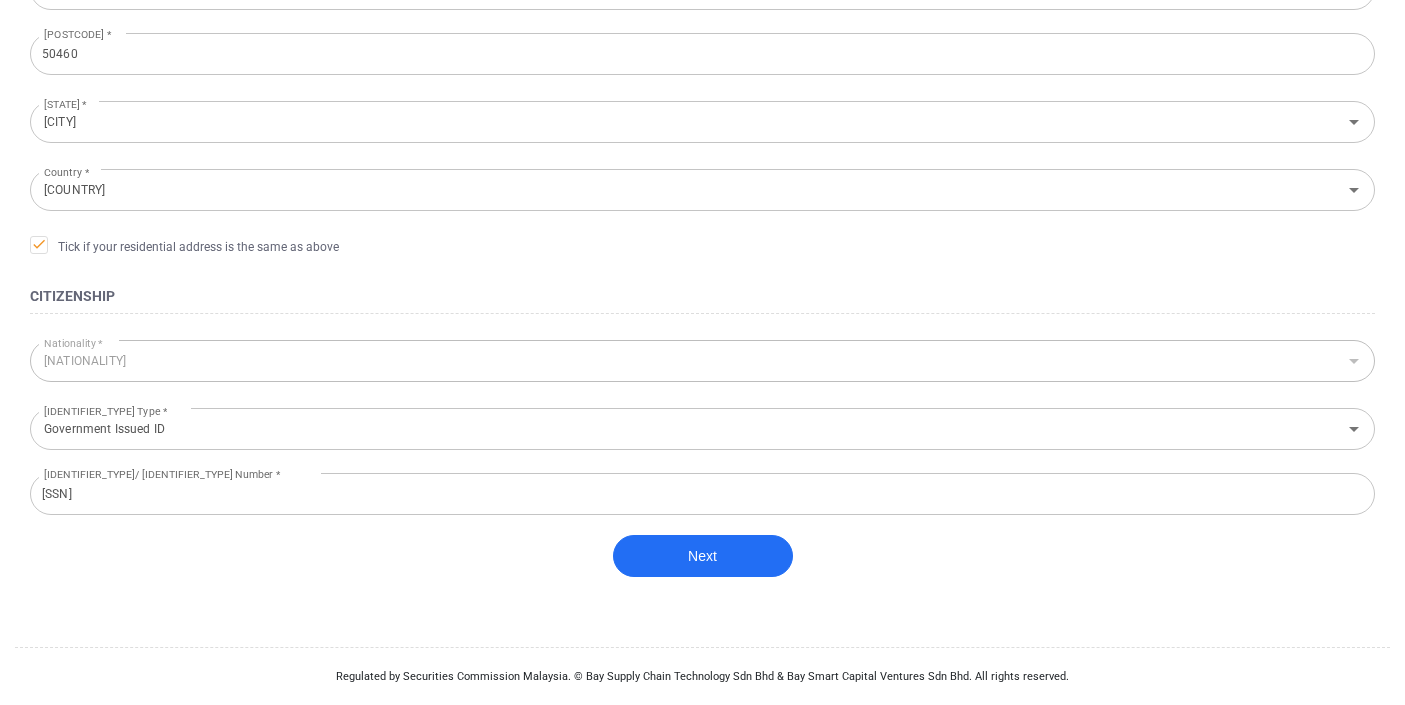 scroll, scrollTop: 706, scrollLeft: 0, axis: vertical 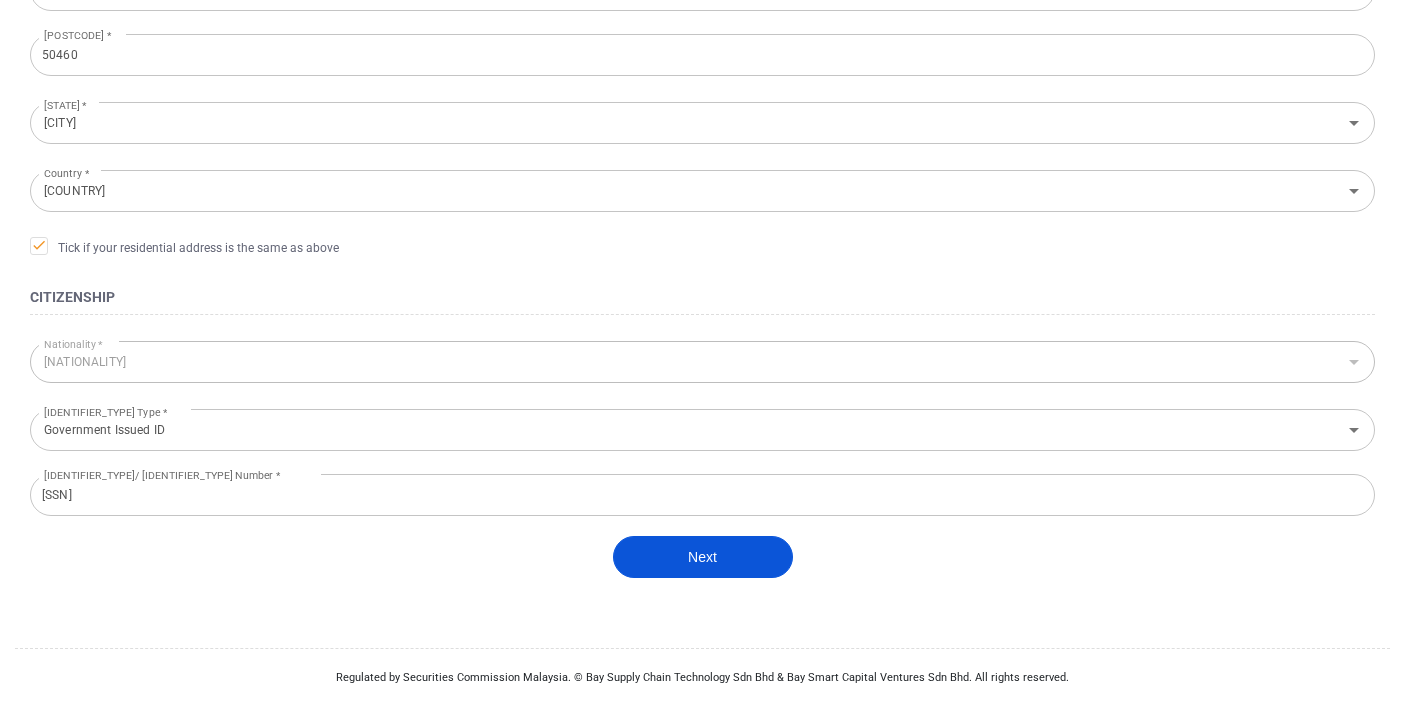 click on "Next" at bounding box center [703, 557] 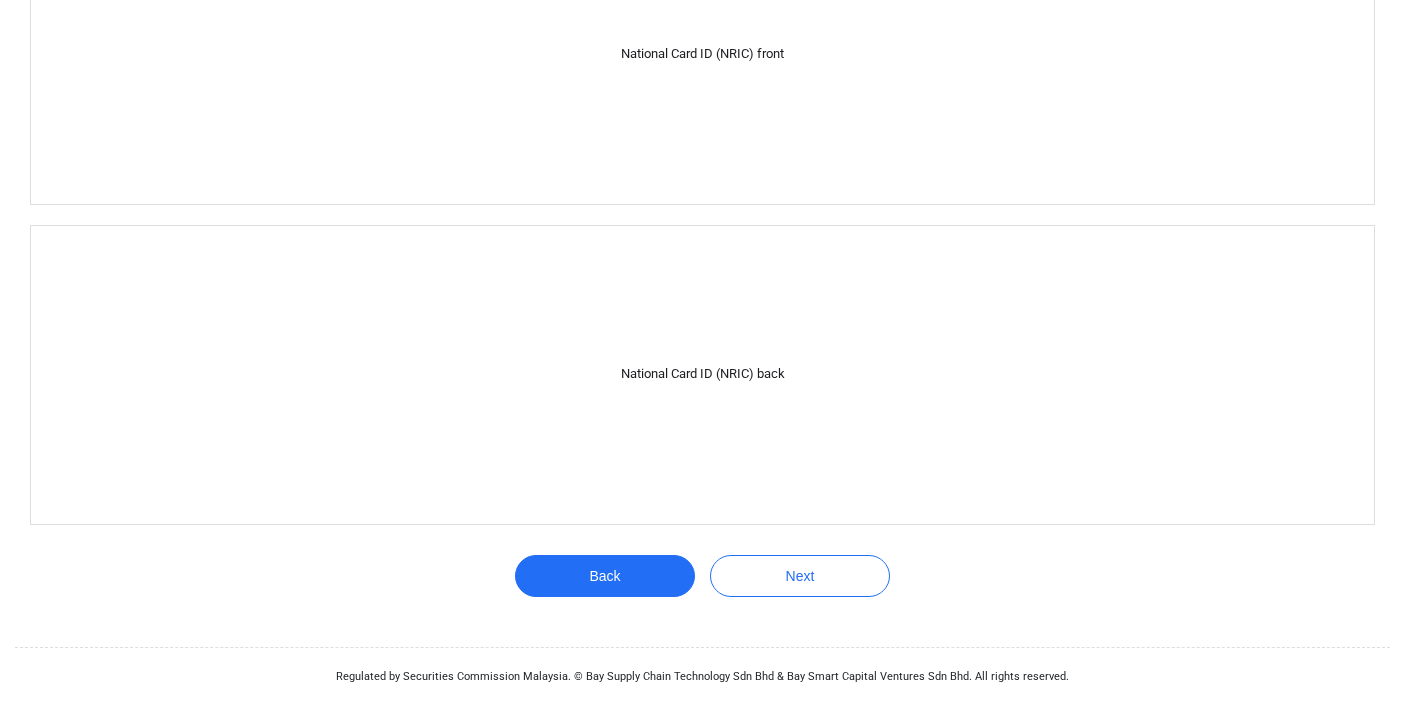 scroll, scrollTop: 454, scrollLeft: 0, axis: vertical 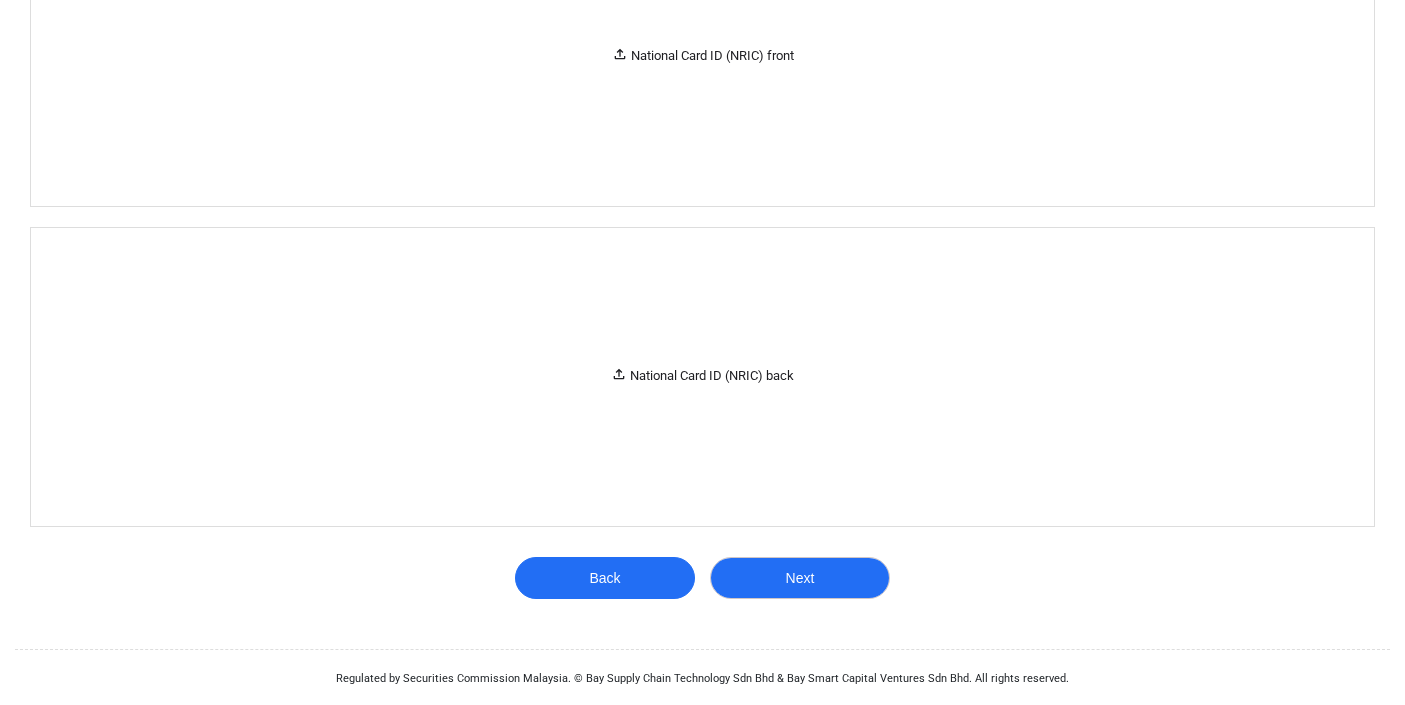 click on "Next" at bounding box center [800, 578] 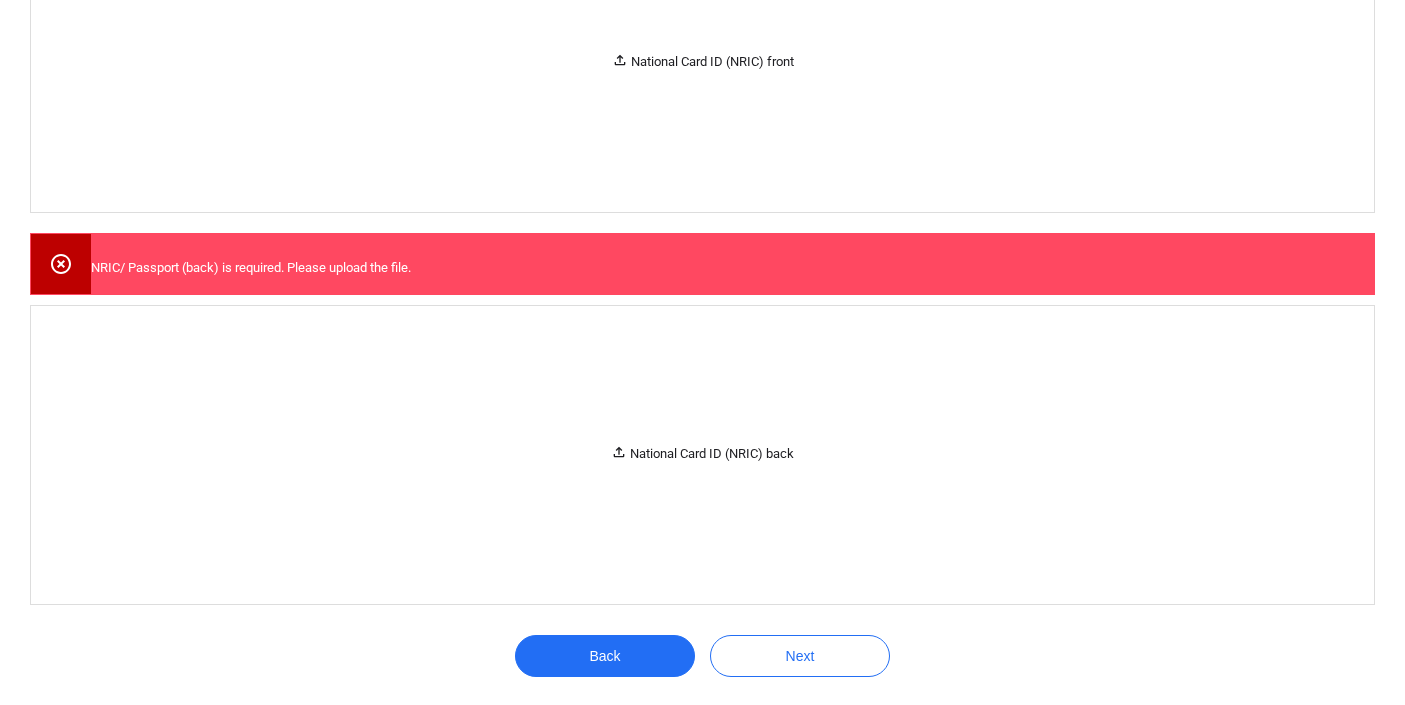 scroll, scrollTop: 597, scrollLeft: 0, axis: vertical 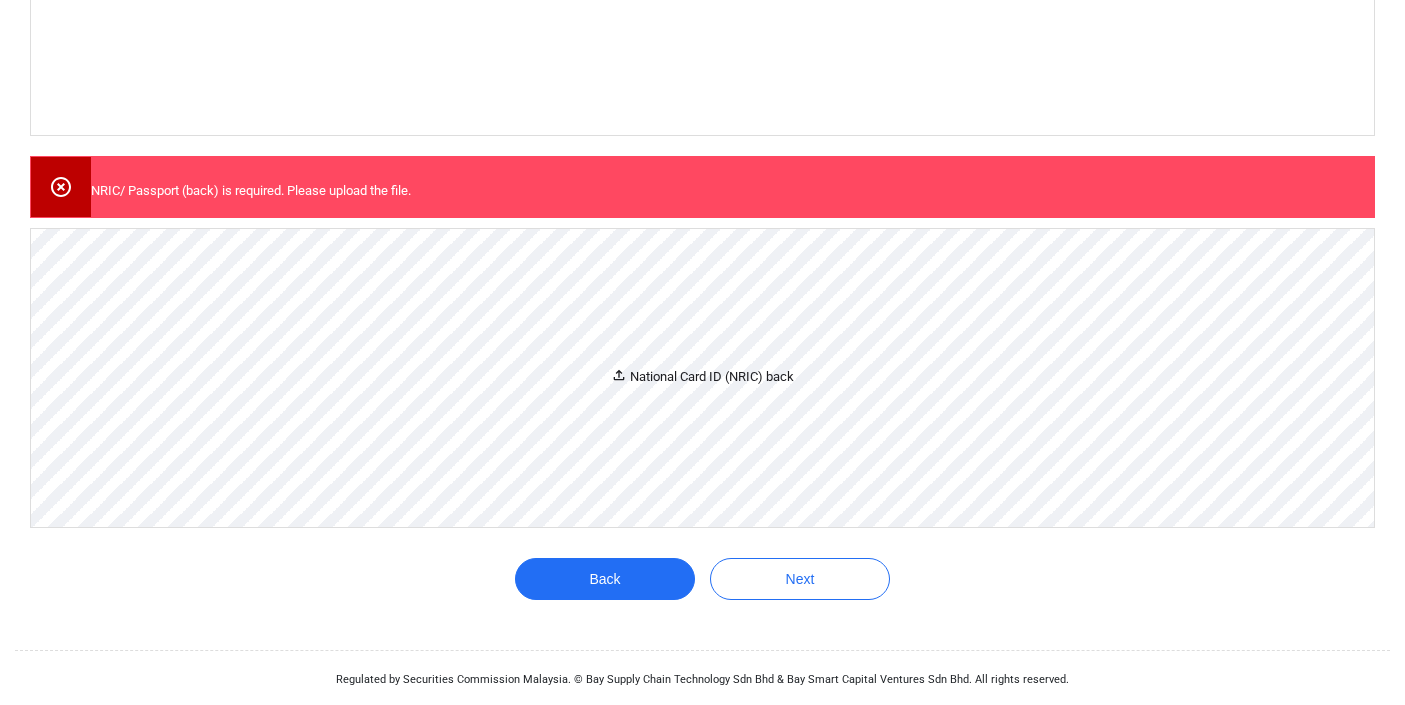 click on "National Card ID (NRIC) back" at bounding box center [702, 378] 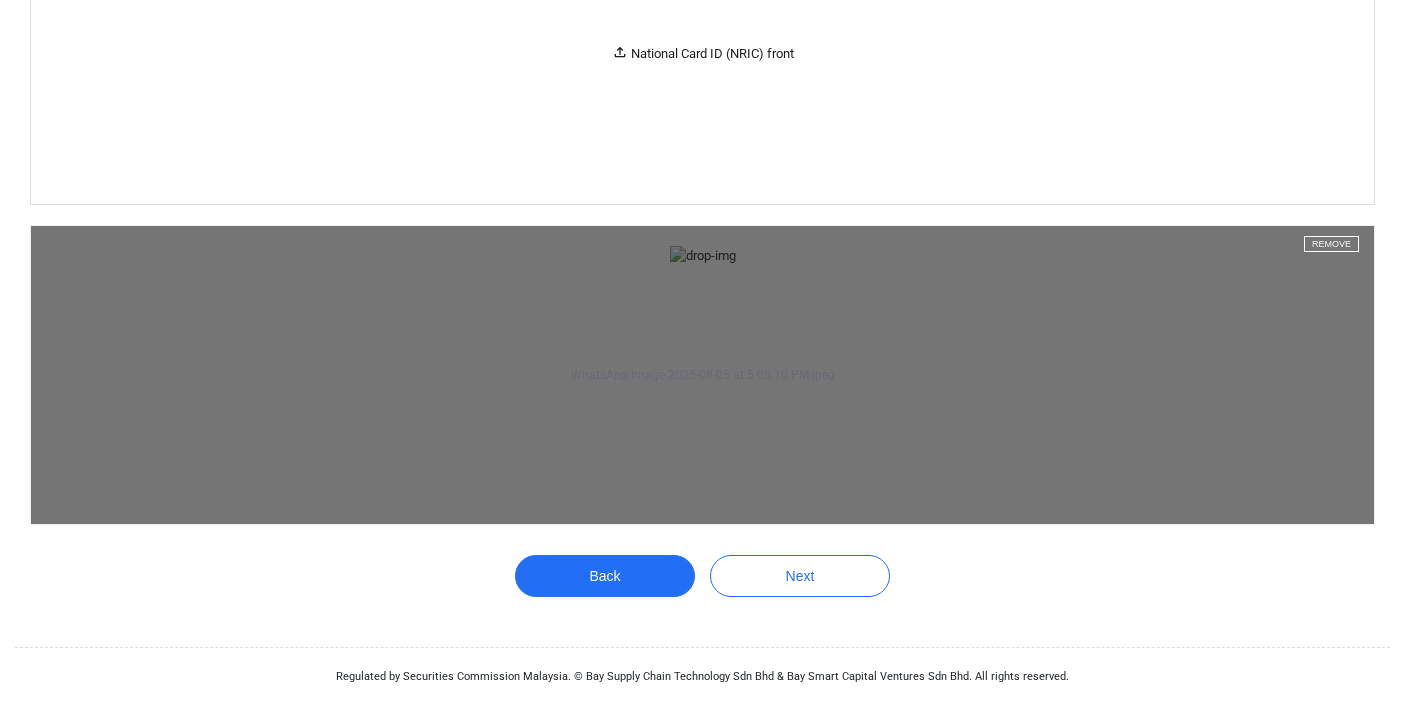 scroll, scrollTop: 1348, scrollLeft: 0, axis: vertical 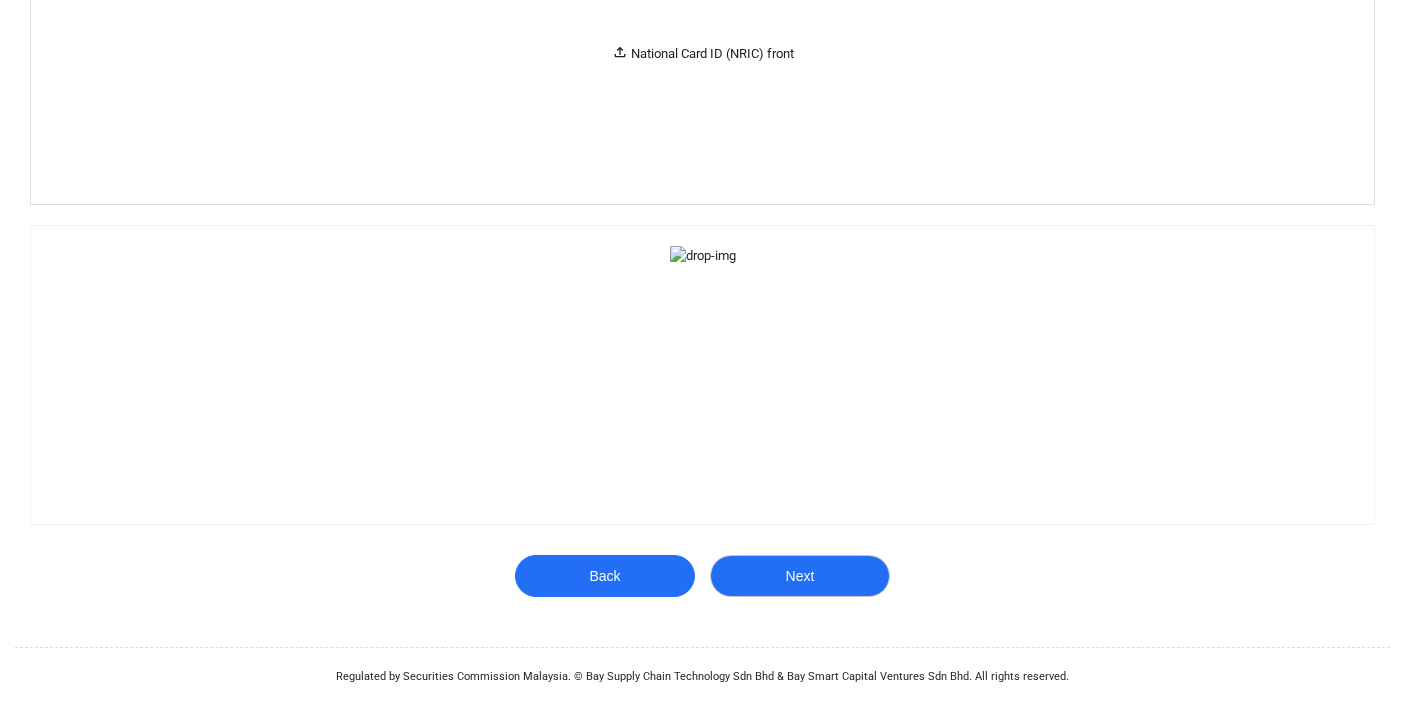 click on "Next" at bounding box center [800, 576] 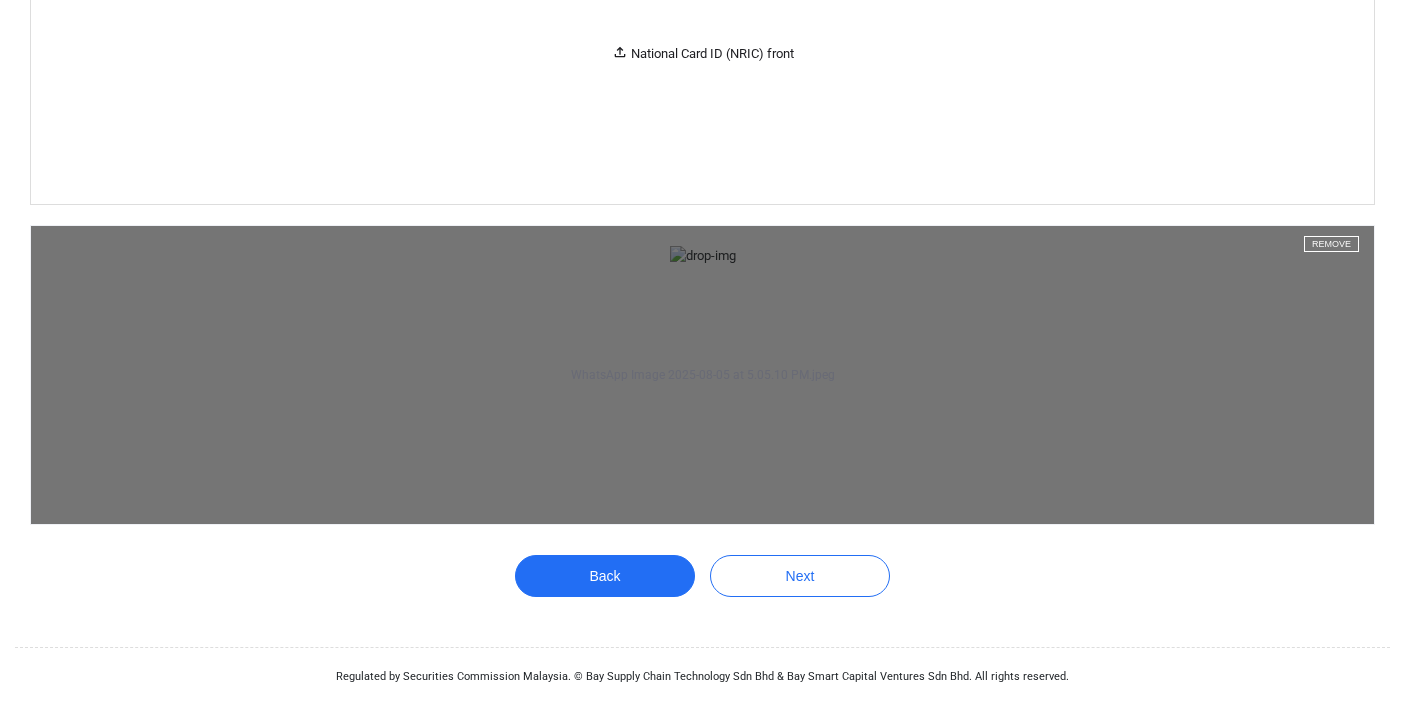 scroll, scrollTop: 1348, scrollLeft: 0, axis: vertical 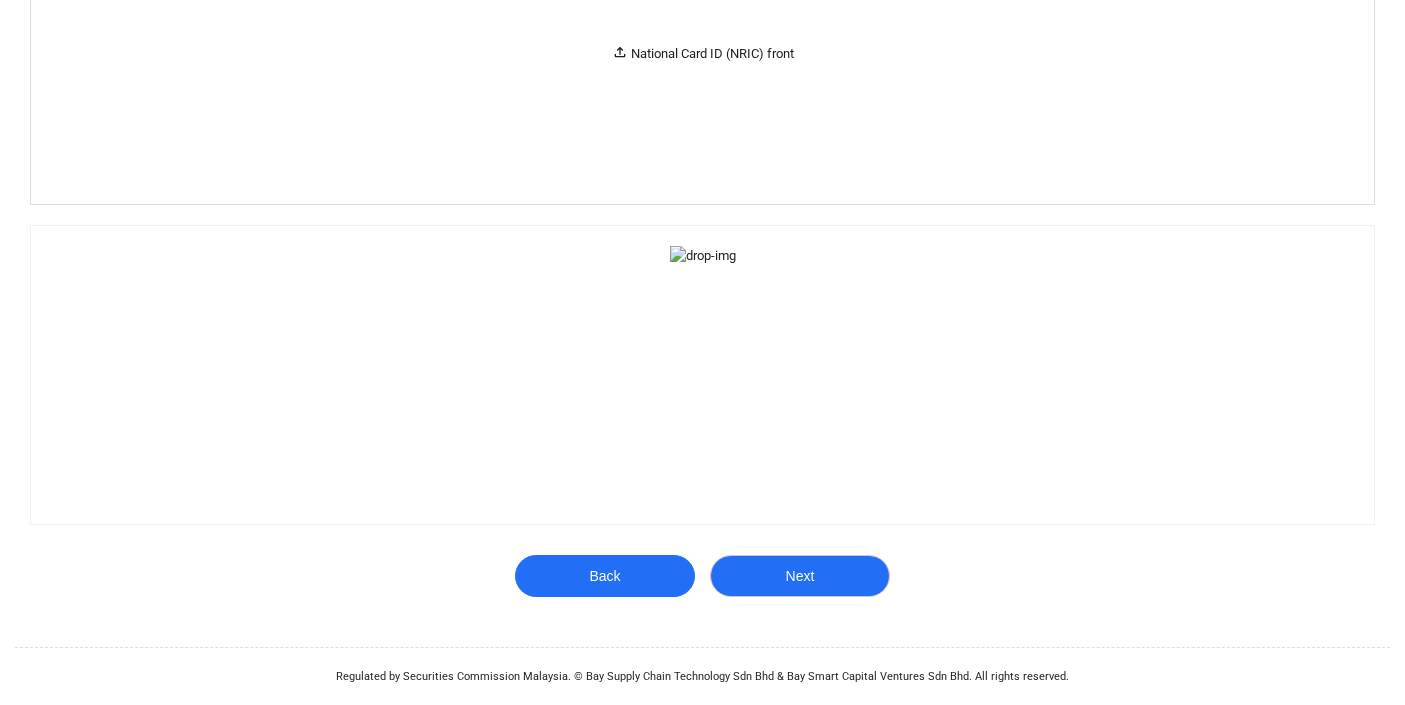 click on "Next" at bounding box center (800, 576) 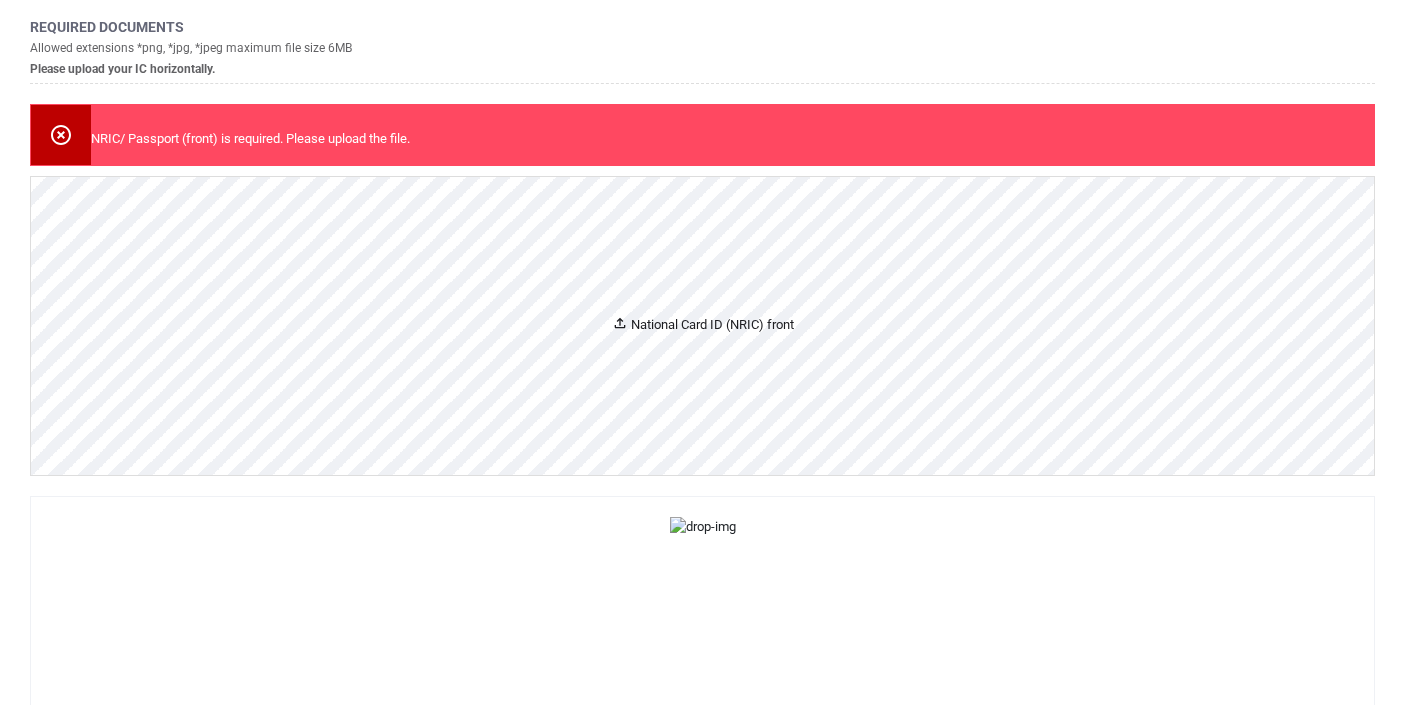 scroll, scrollTop: 154, scrollLeft: 0, axis: vertical 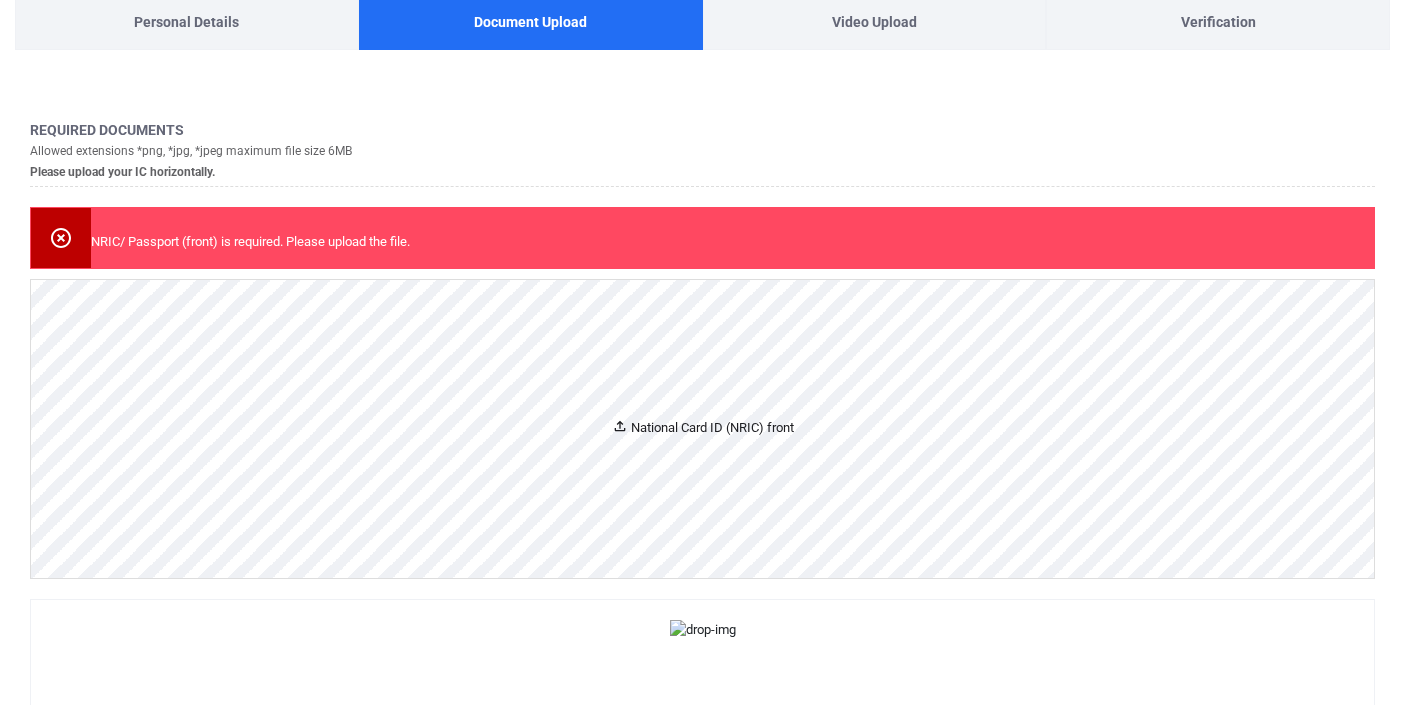 click on "National Card ID (NRIC) front" at bounding box center [702, 429] 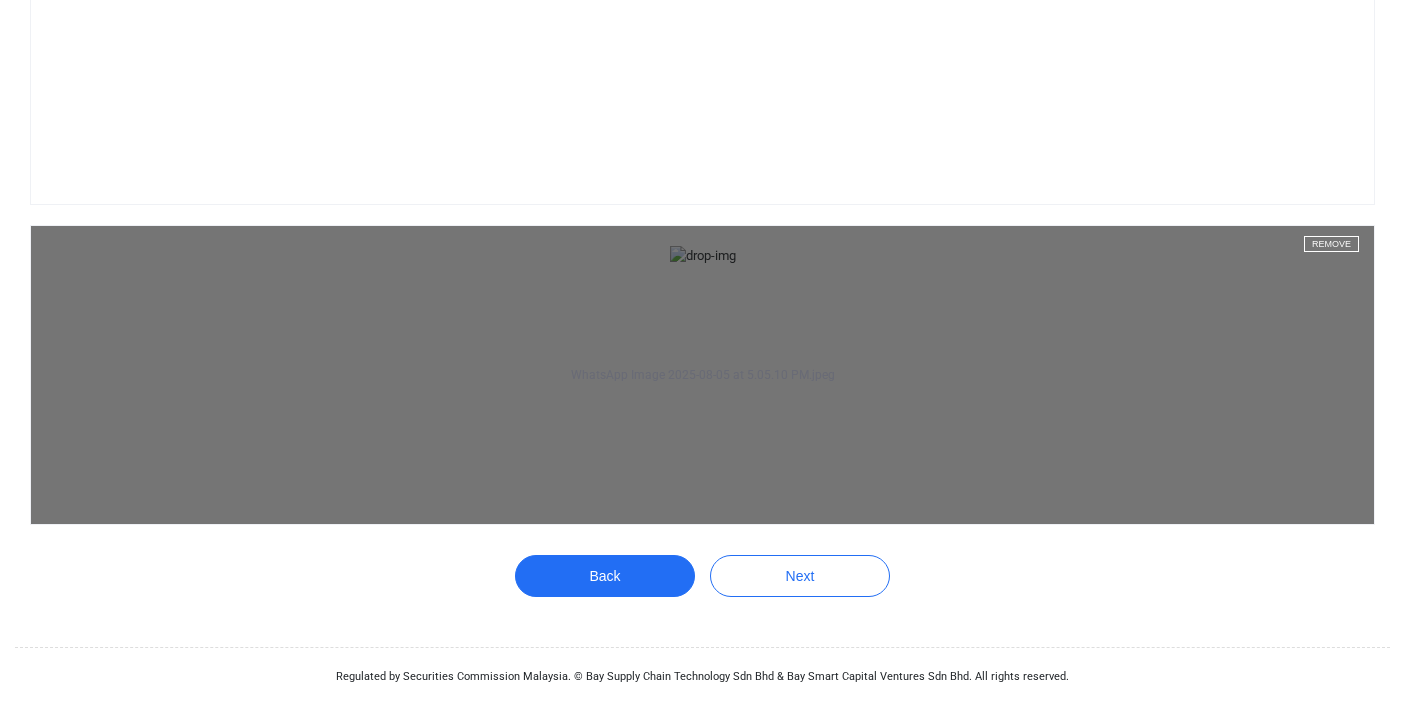 scroll, scrollTop: 2749, scrollLeft: 0, axis: vertical 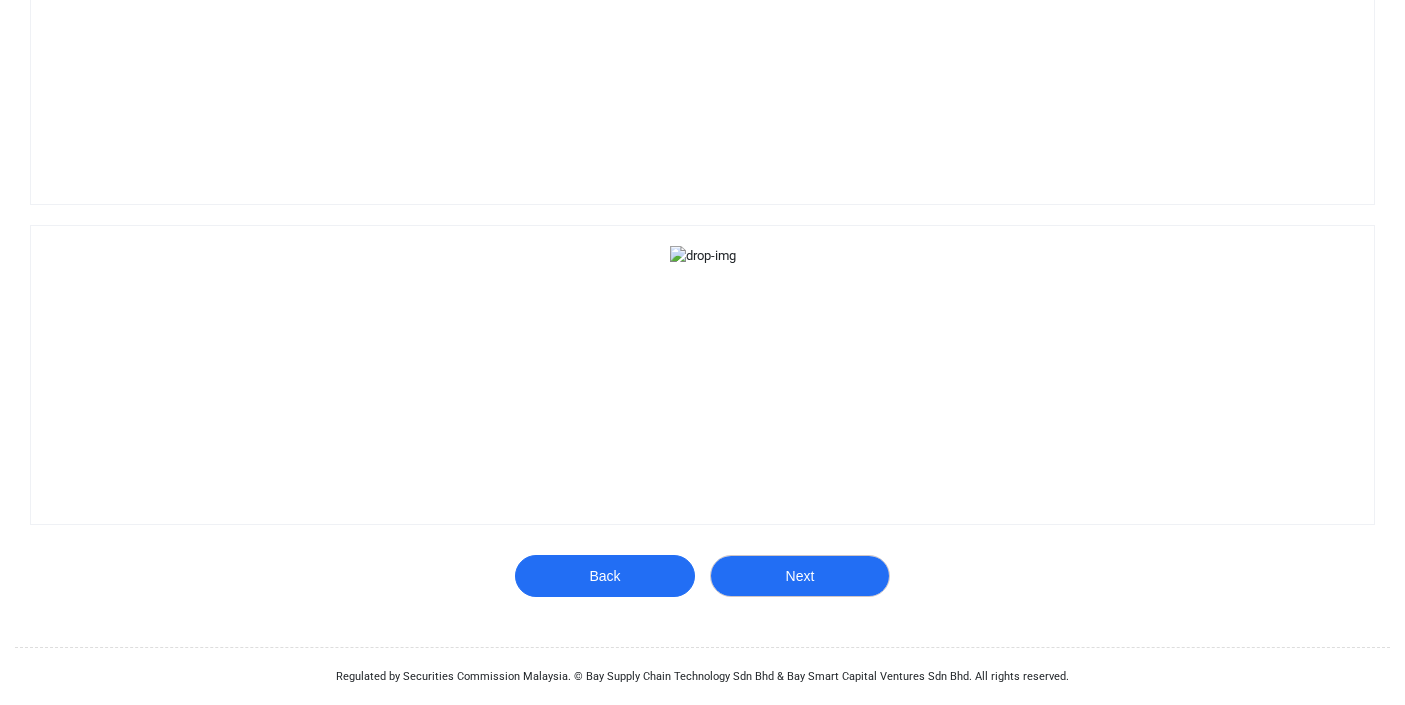 click on "Next" at bounding box center [800, 576] 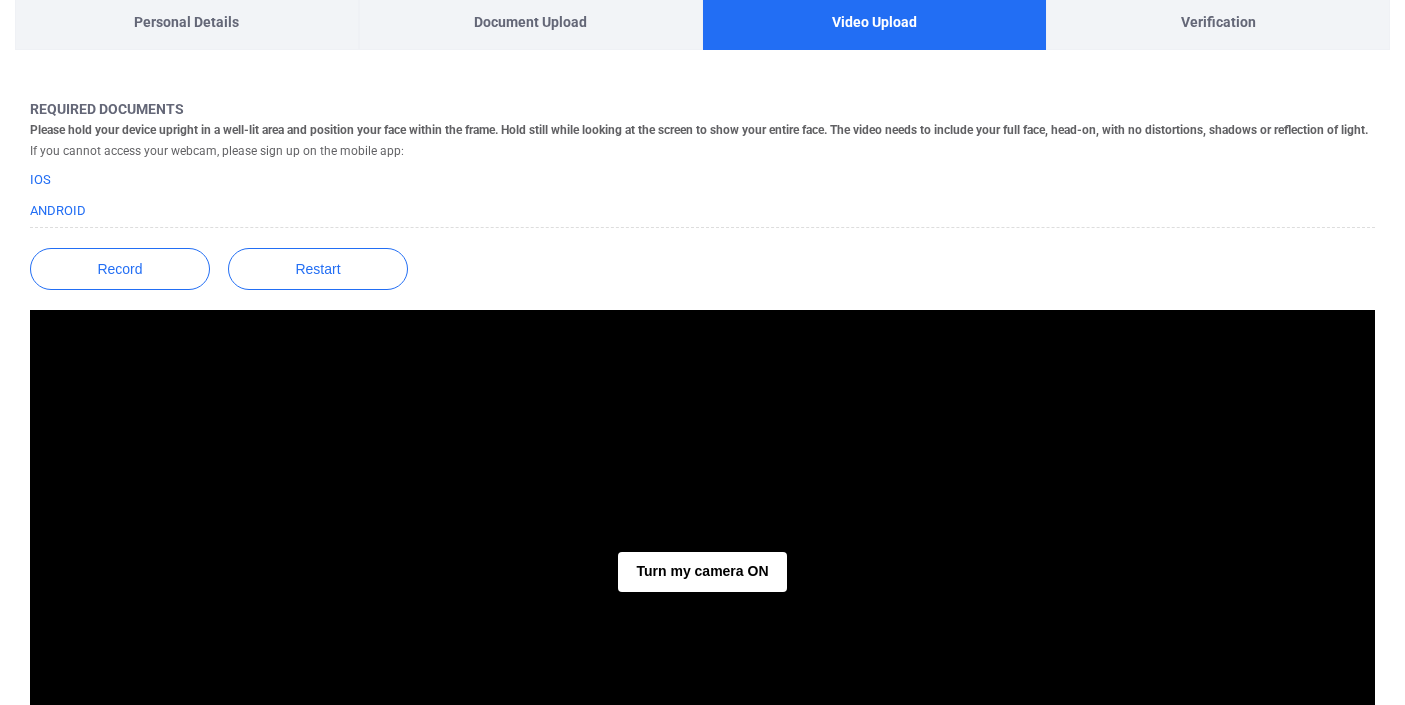 scroll, scrollTop: 454, scrollLeft: 0, axis: vertical 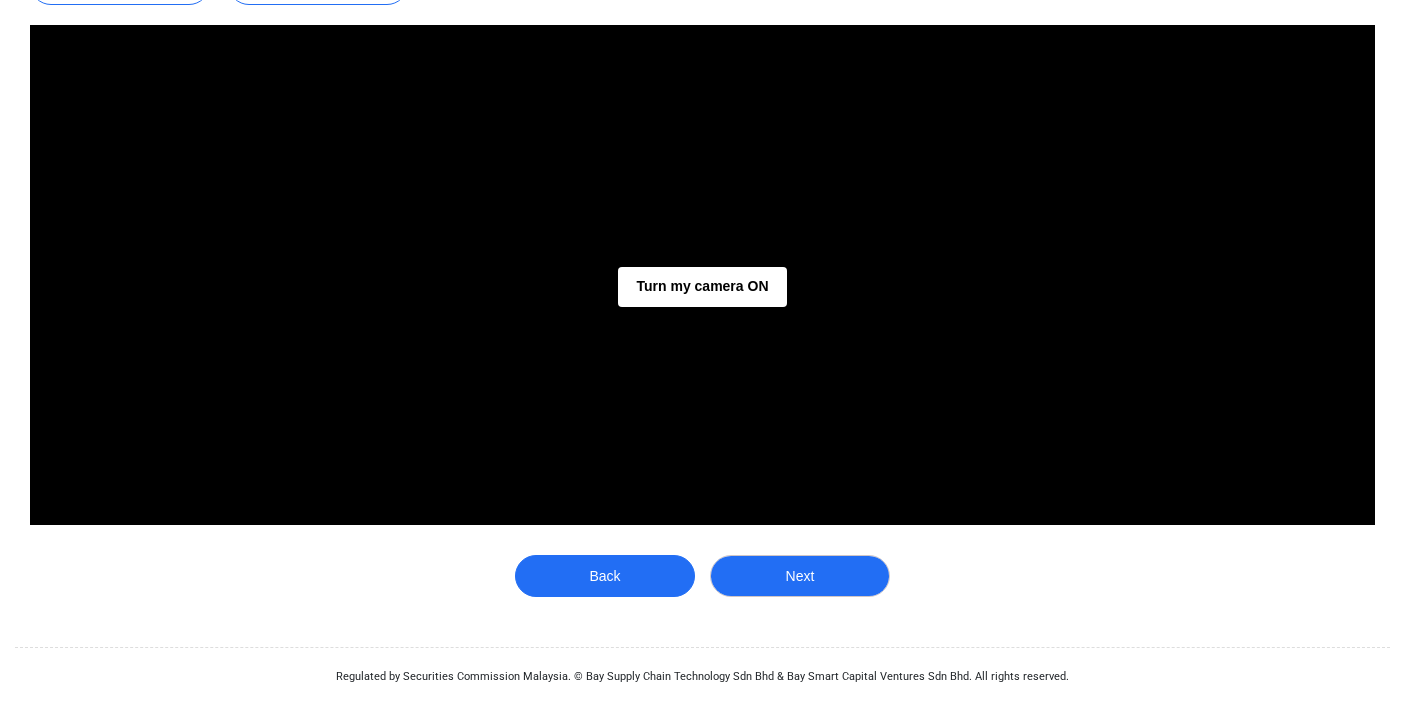 click on "Next" at bounding box center (800, 576) 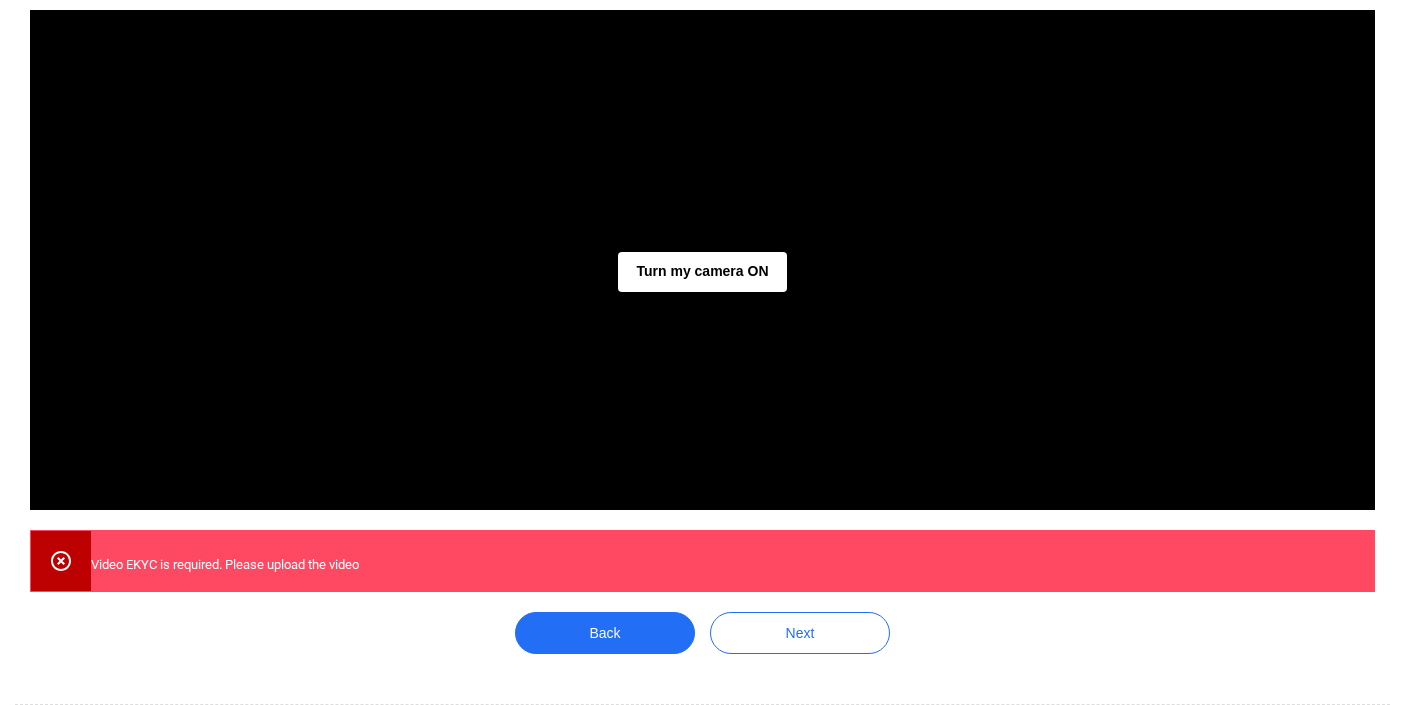 scroll, scrollTop: 430, scrollLeft: 0, axis: vertical 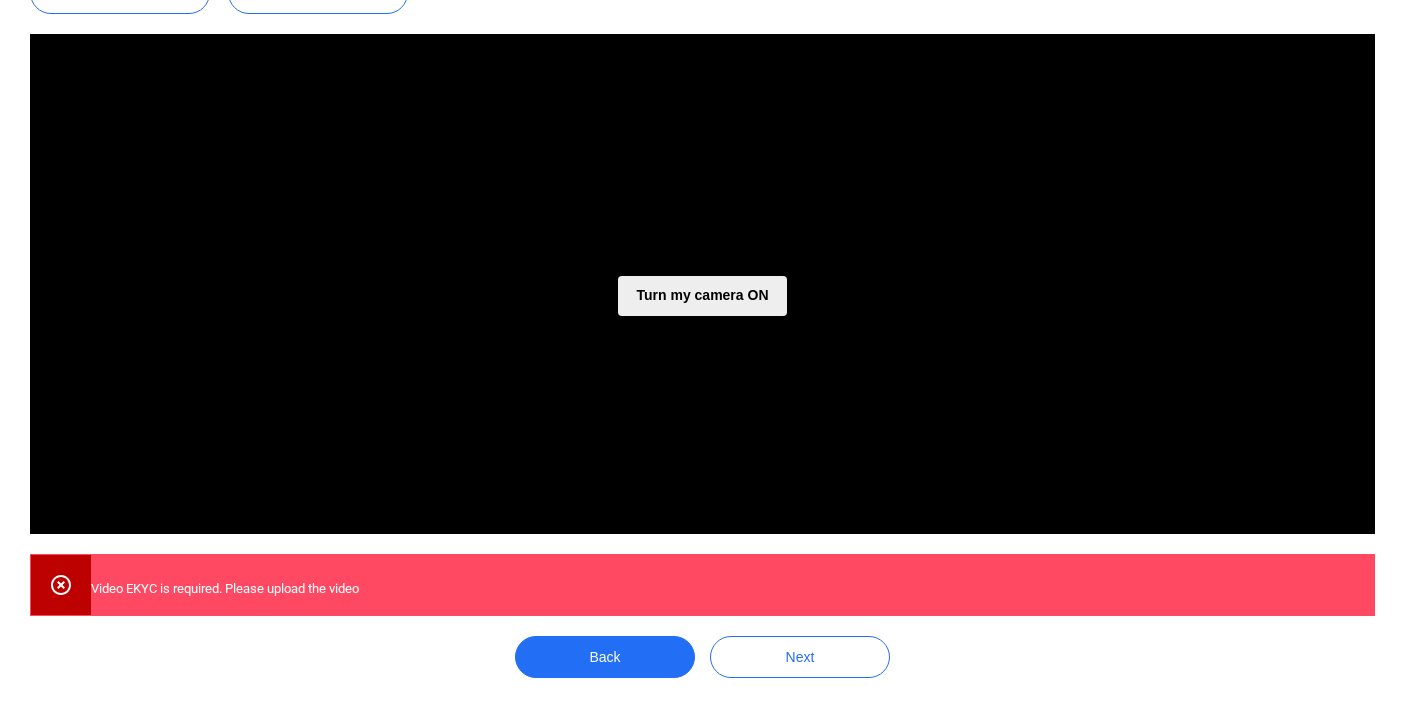 click on "Turn my camera ON" at bounding box center [702, 296] 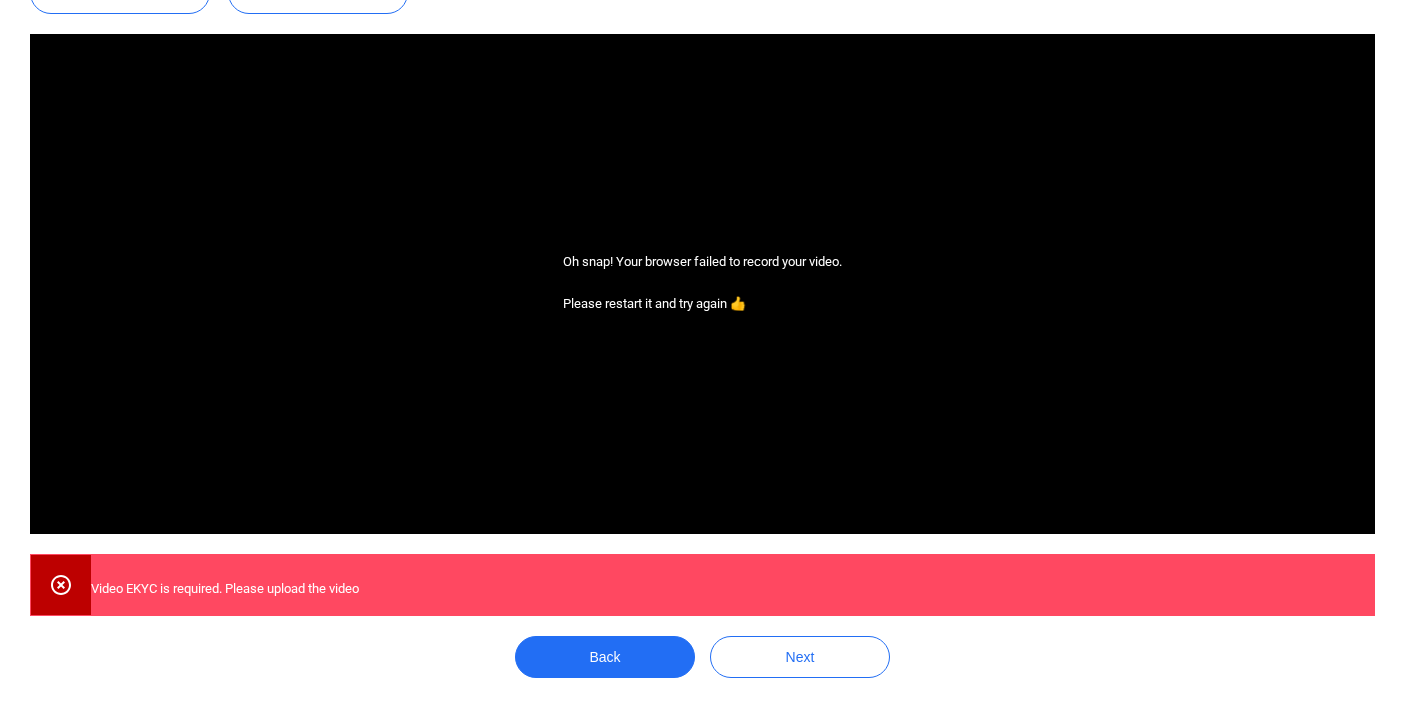 click on "Oh snap! Your browser failed to record your video. Please restart it and try again 👍" at bounding box center [702, 283] 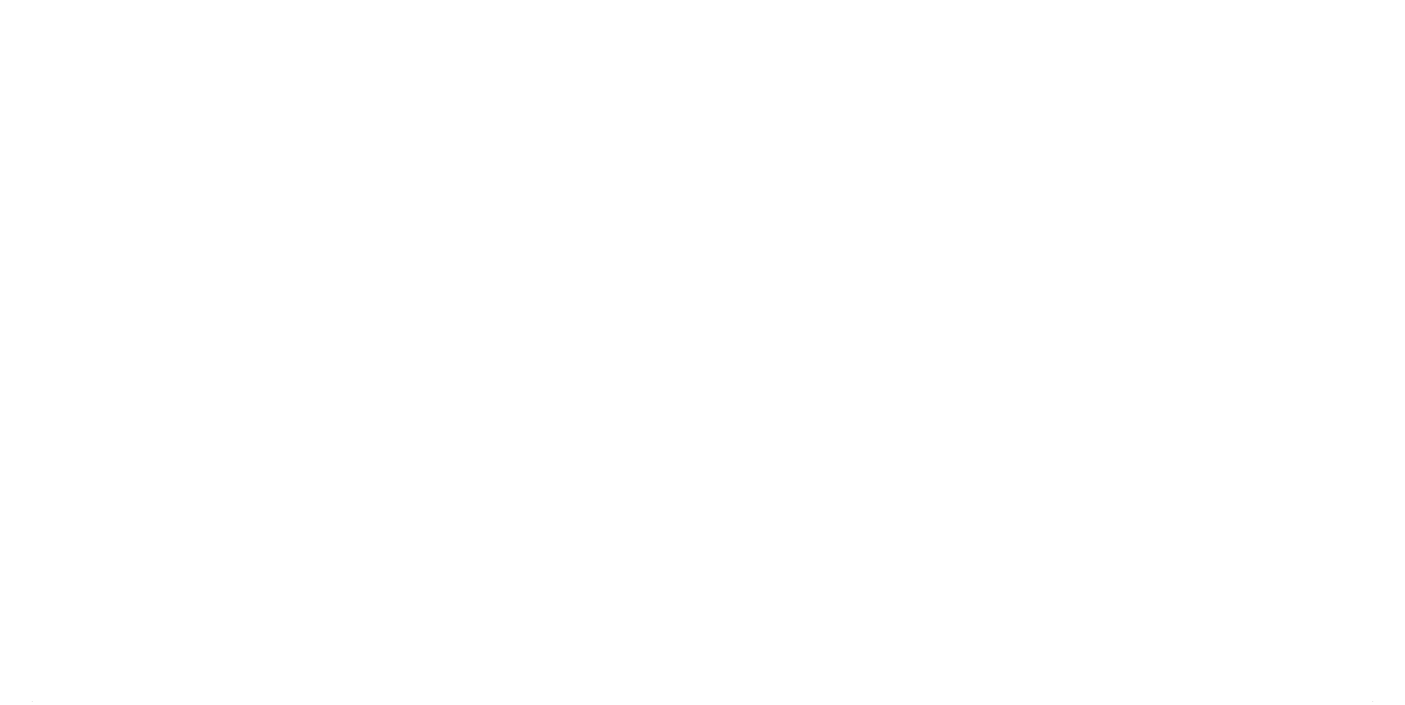 scroll, scrollTop: 0, scrollLeft: 0, axis: both 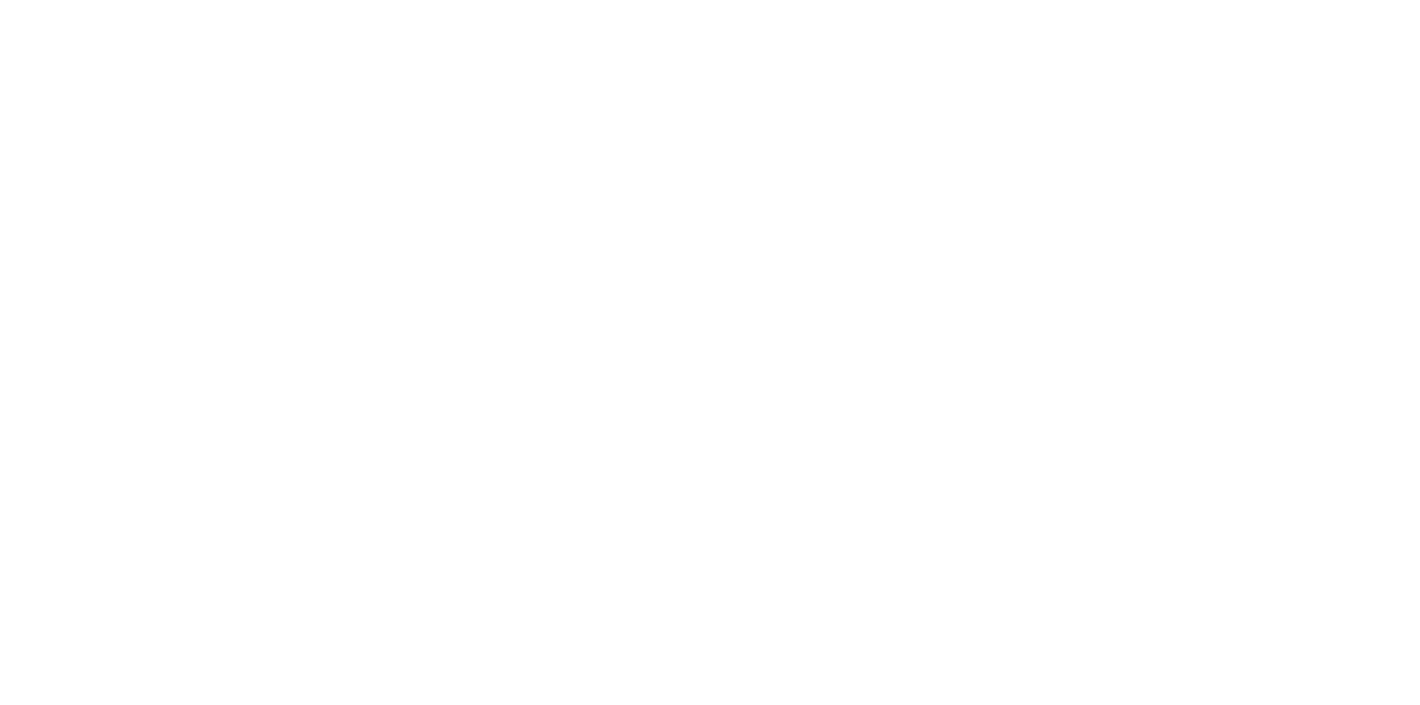 type on "Below RM 10,000" 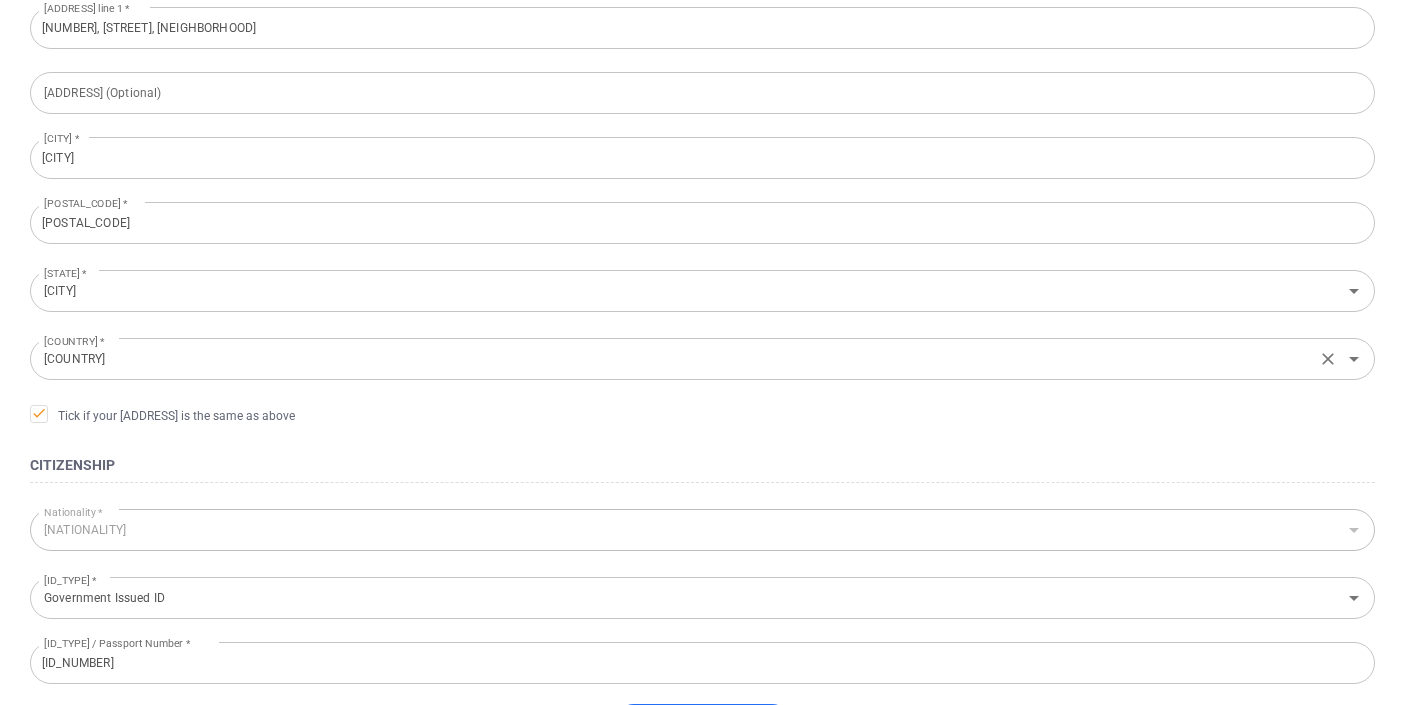 scroll, scrollTop: 706, scrollLeft: 0, axis: vertical 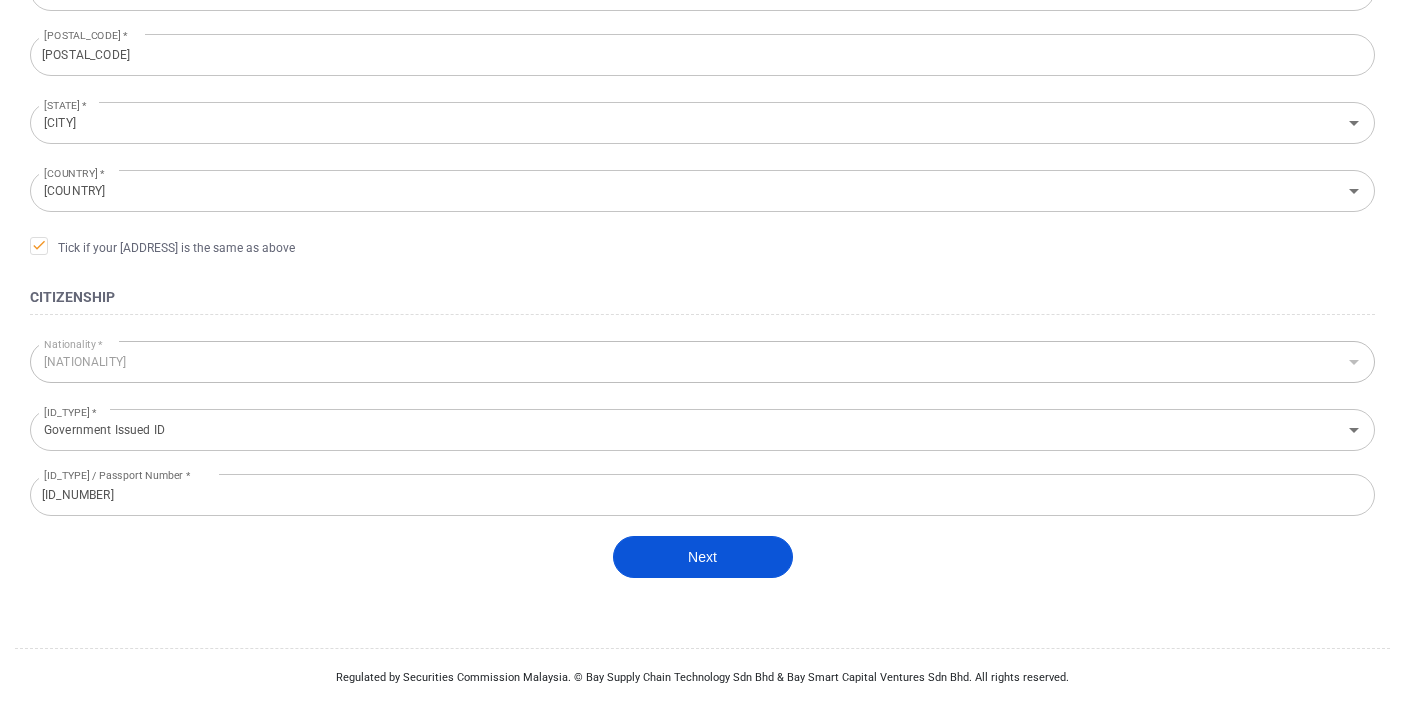 click on "Next" at bounding box center [703, 557] 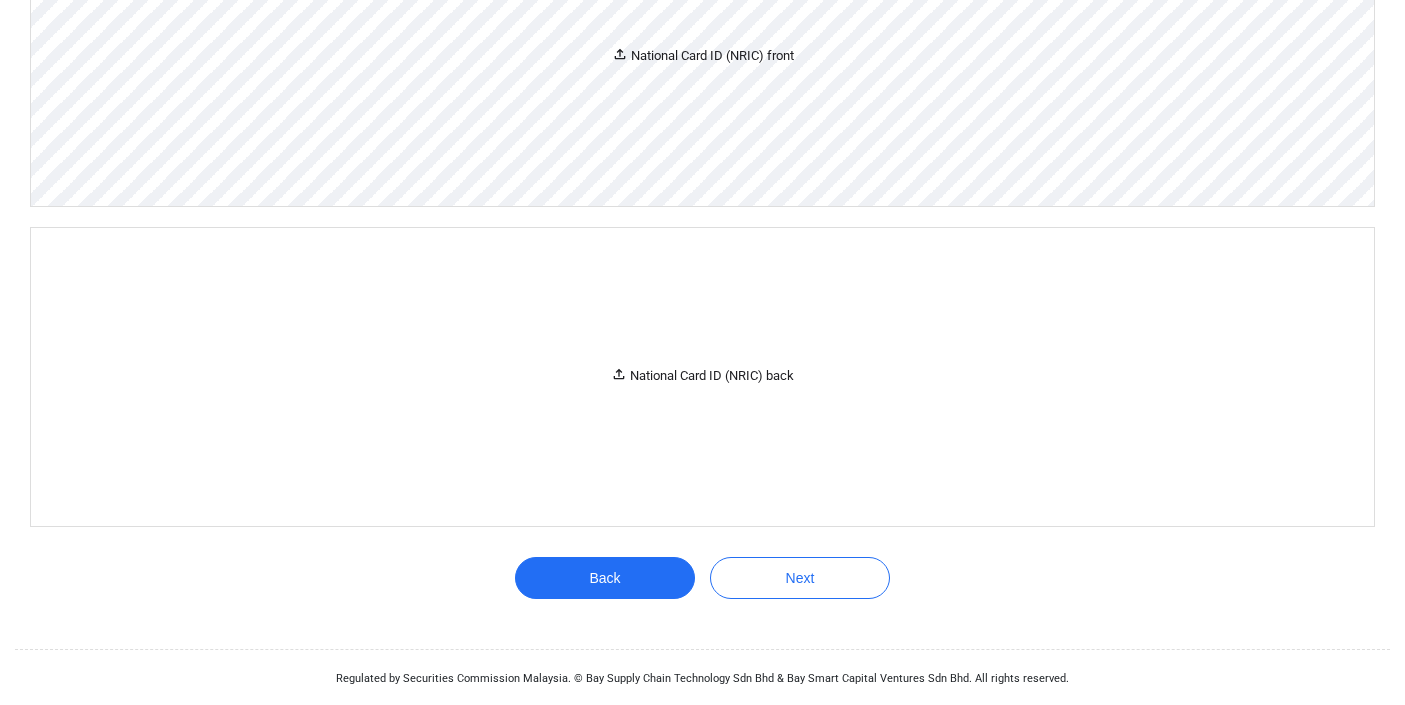 scroll, scrollTop: 326, scrollLeft: 0, axis: vertical 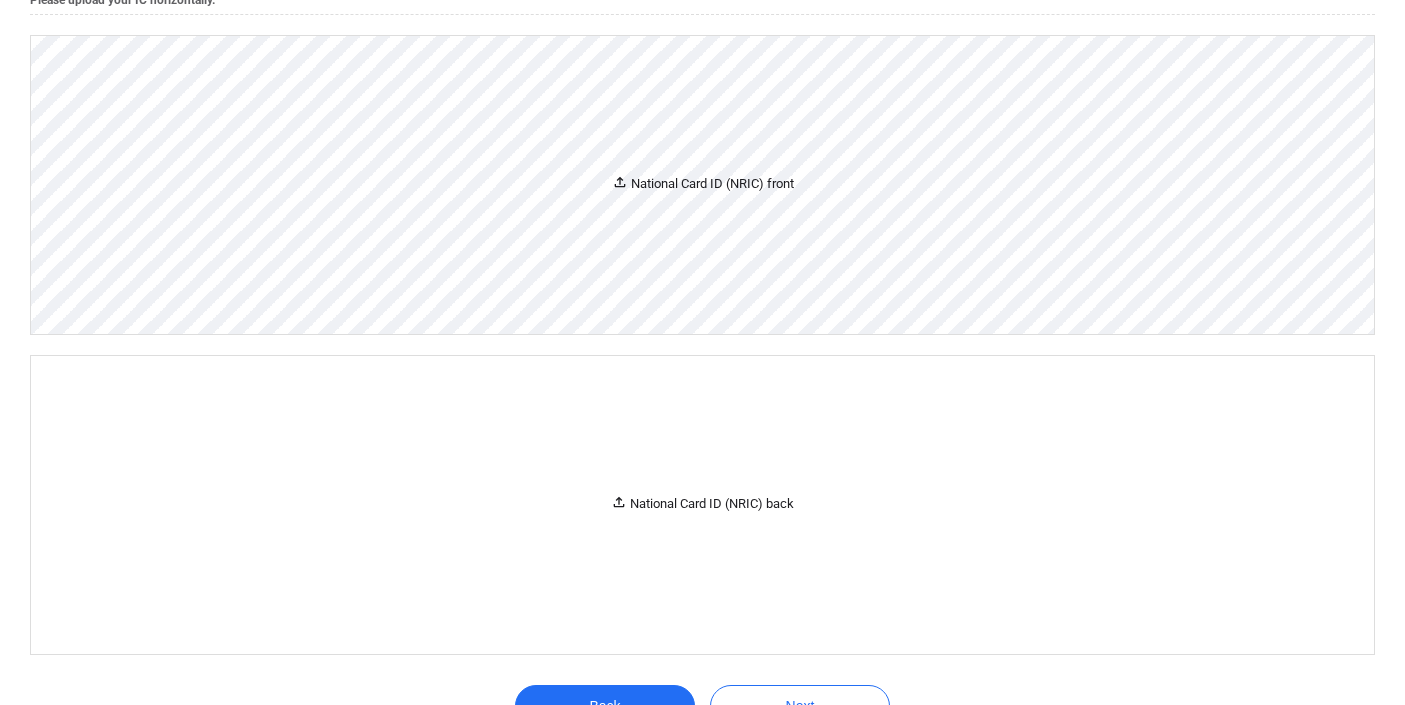 click on "National Card ID (NRIC) front" at bounding box center [703, 184] 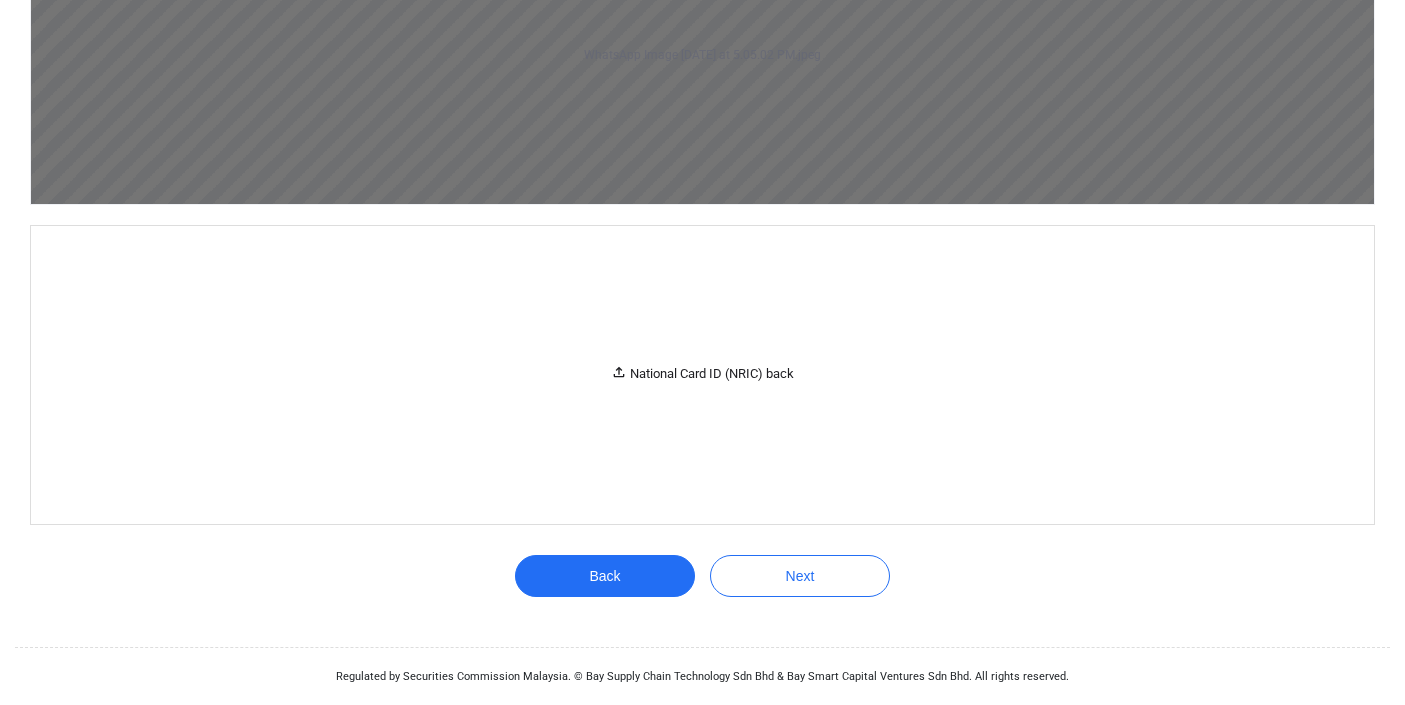 scroll, scrollTop: 1927, scrollLeft: 0, axis: vertical 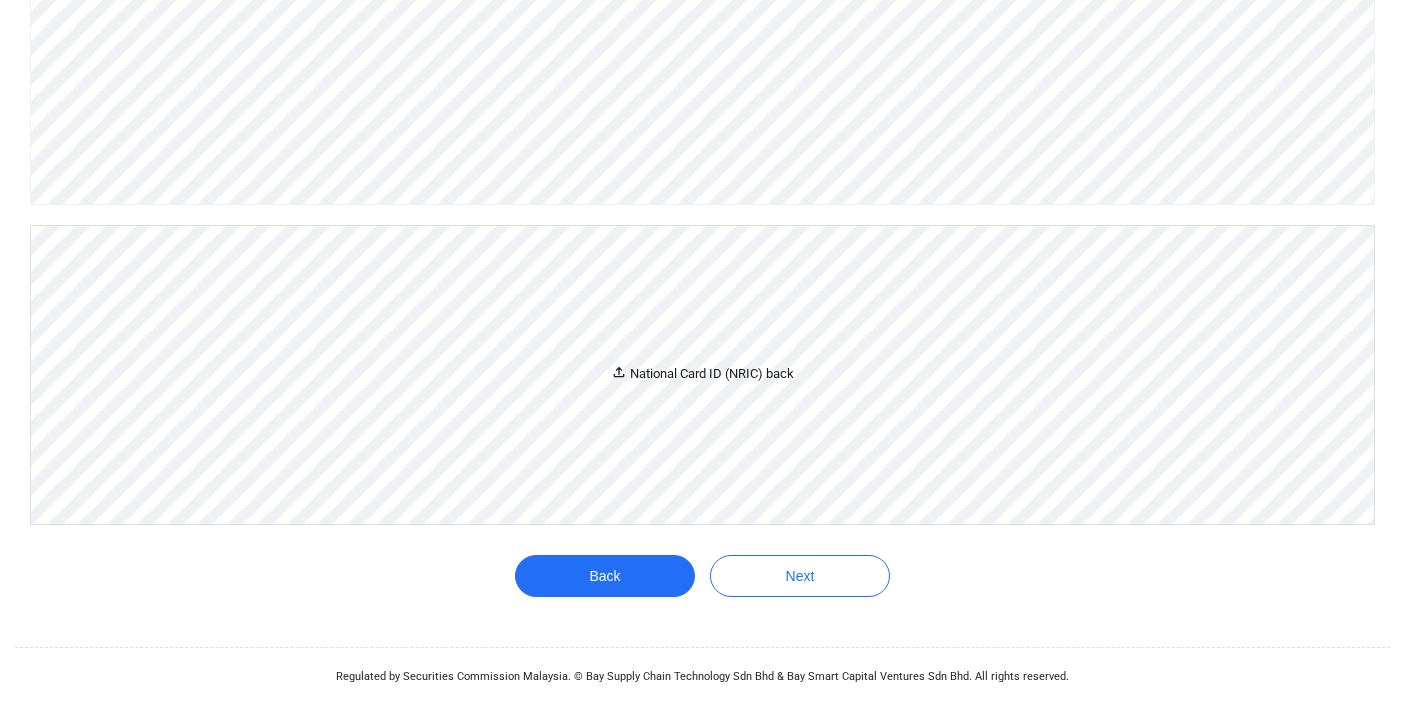 click on "National Card ID (NRIC) back" at bounding box center (702, 374) 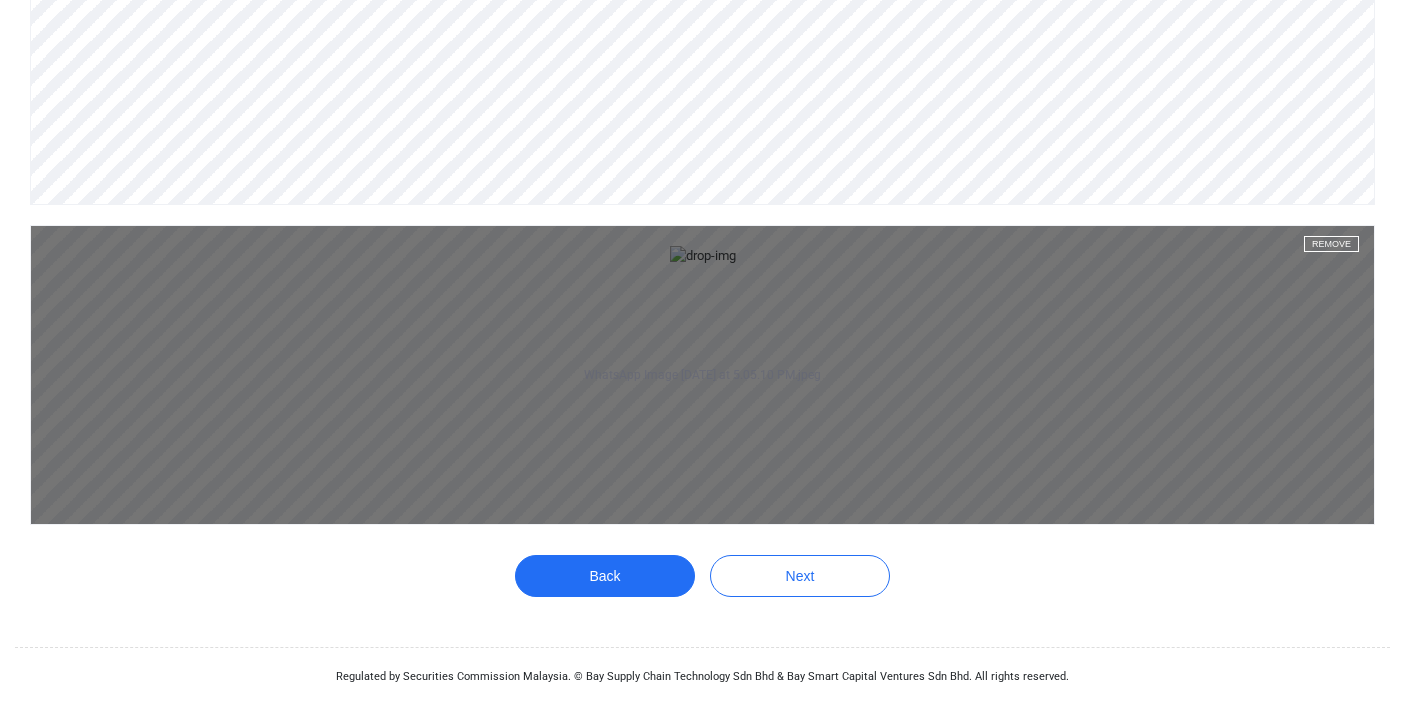 scroll, scrollTop: 2749, scrollLeft: 0, axis: vertical 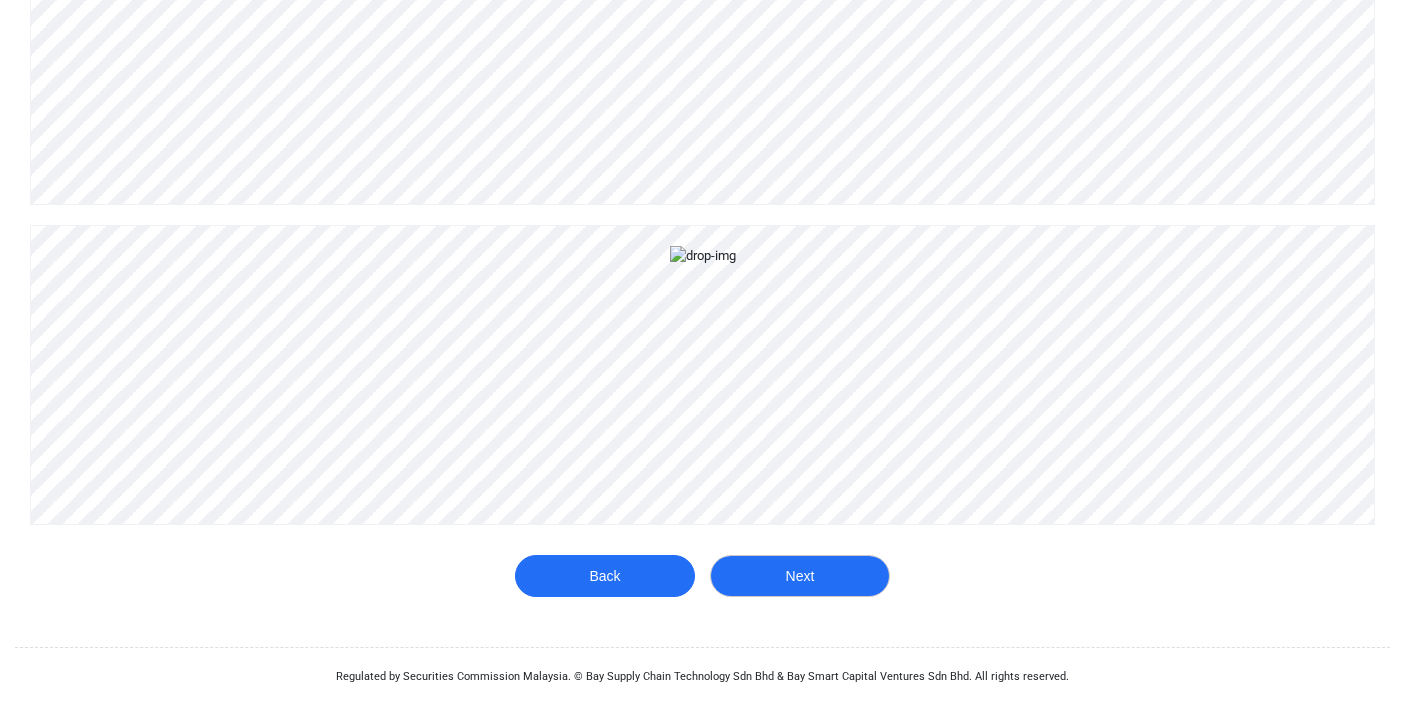 click on "Next" at bounding box center (800, 576) 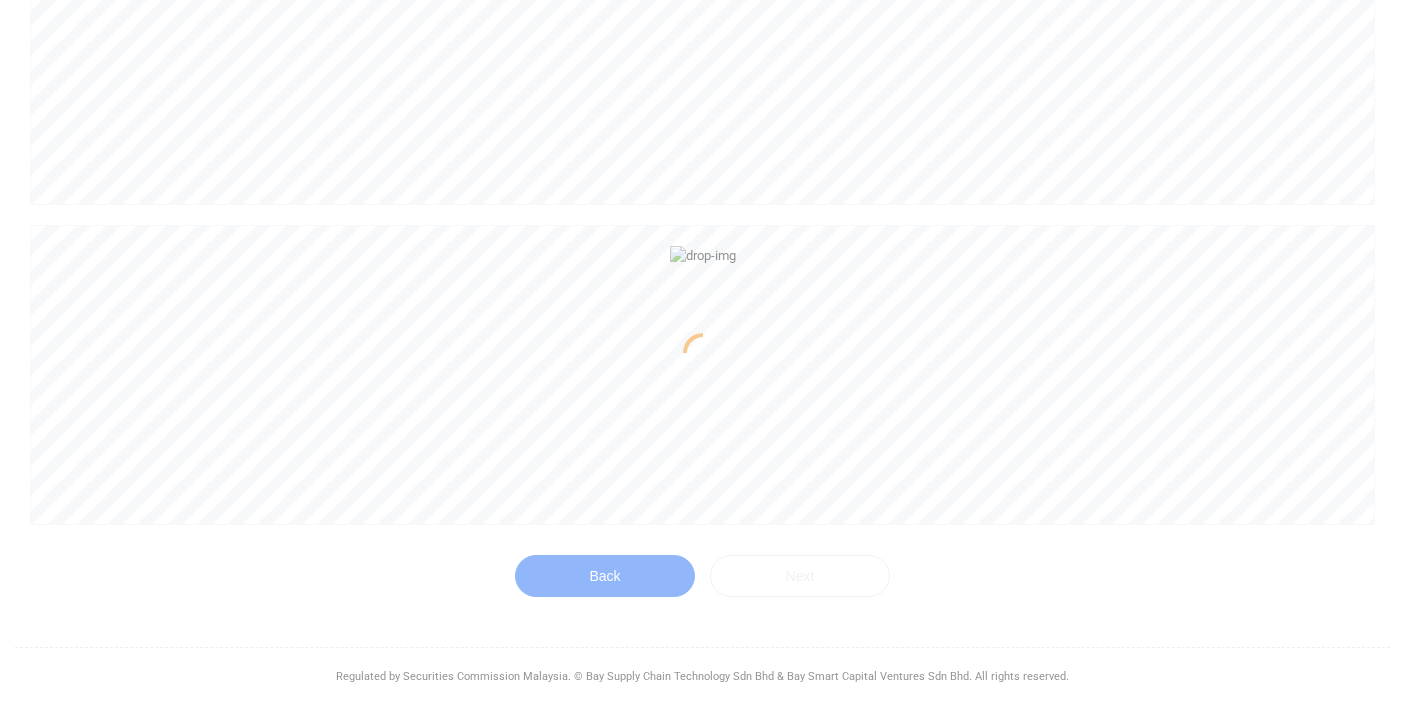 scroll, scrollTop: 454, scrollLeft: 0, axis: vertical 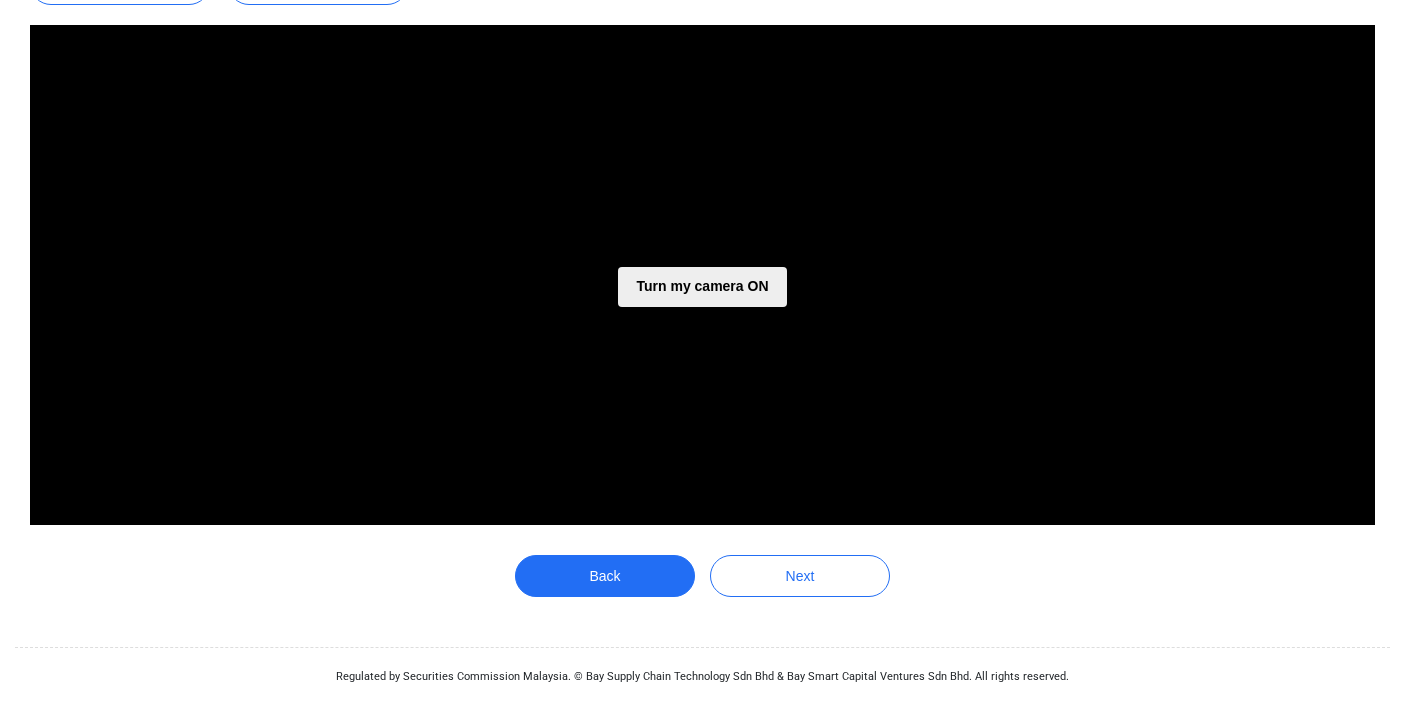 click on "Turn my camera ON" at bounding box center [702, 287] 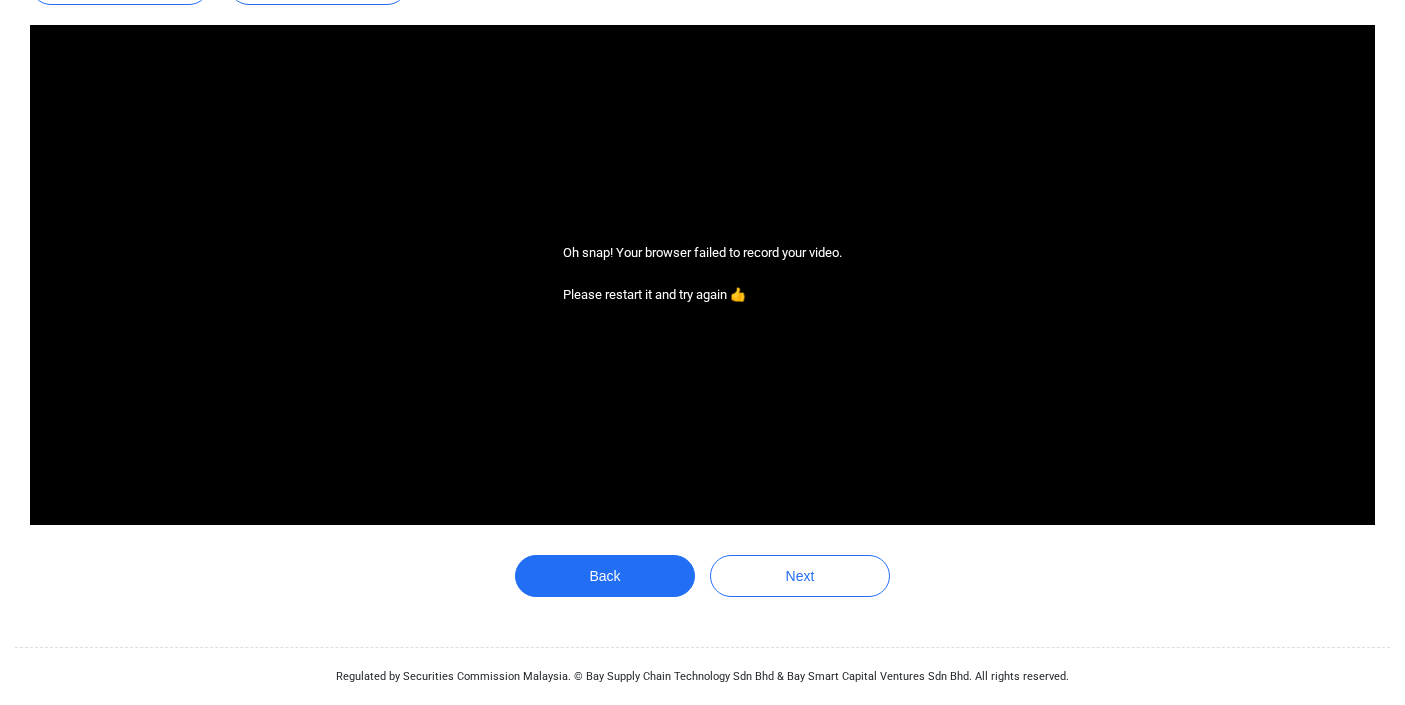 scroll, scrollTop: 18, scrollLeft: 0, axis: vertical 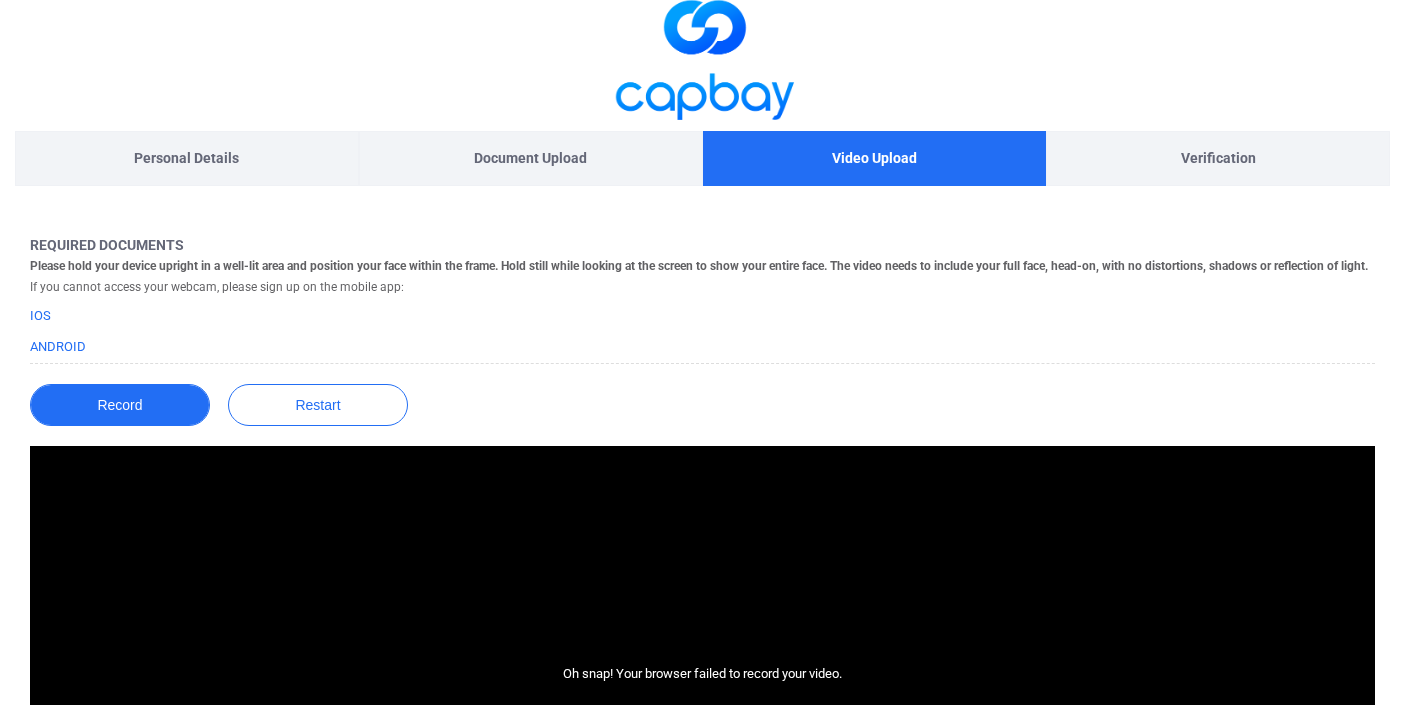 click on "Record" at bounding box center (120, 405) 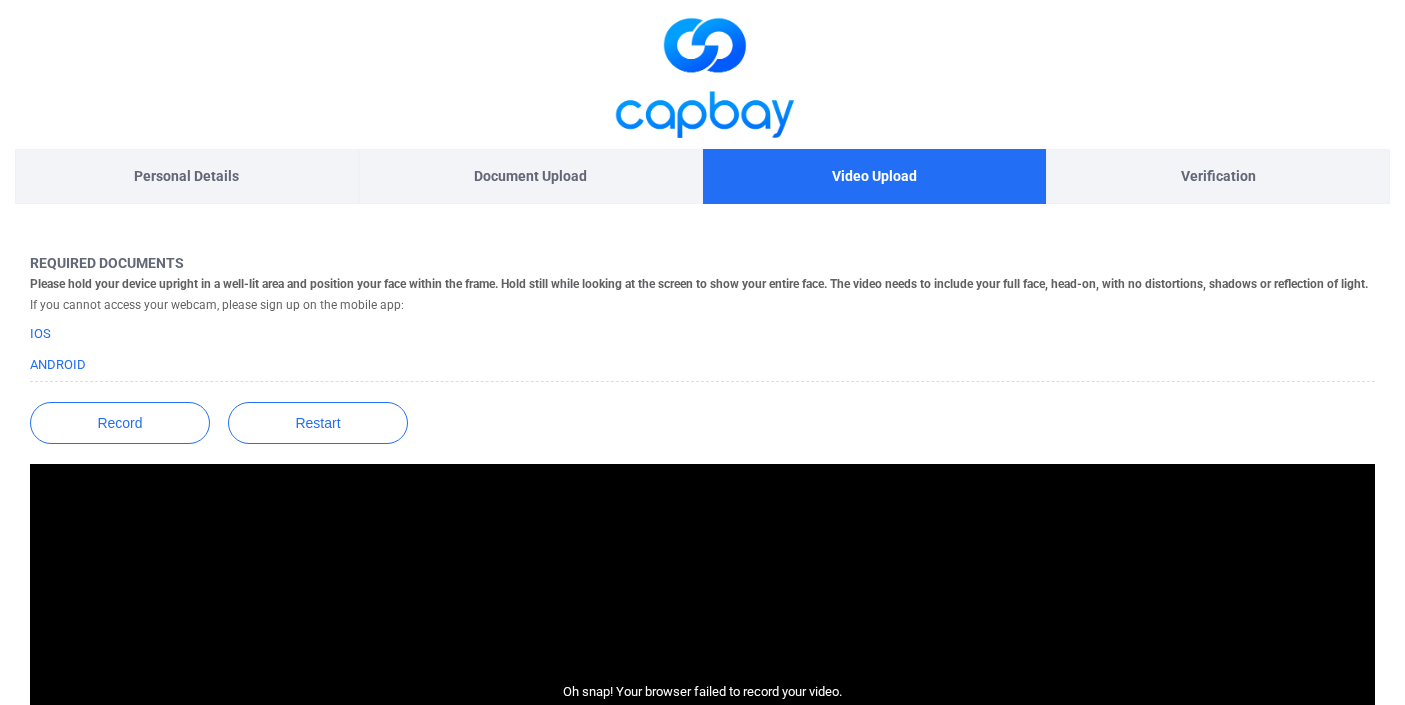 scroll, scrollTop: 0, scrollLeft: 0, axis: both 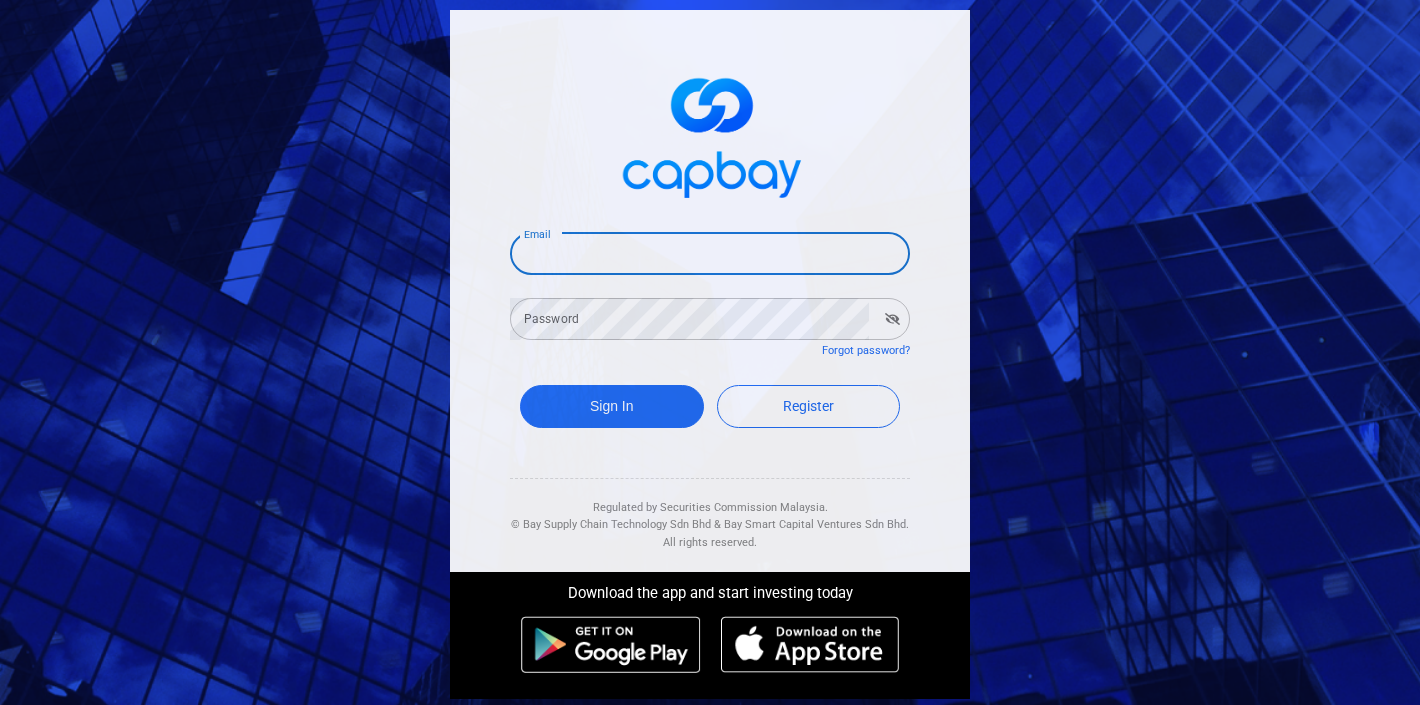 type on "[FIRST][LAST]@example.com" 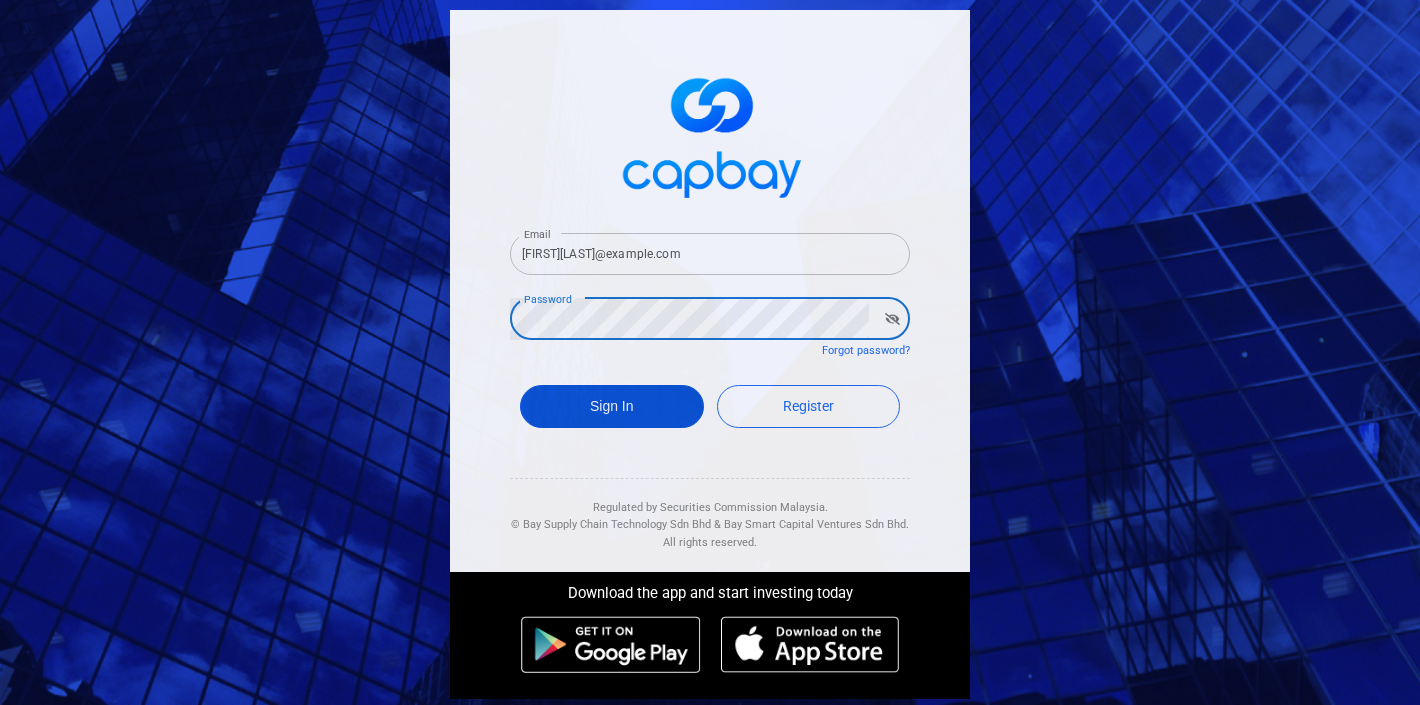 click on "Sign In" at bounding box center (612, 406) 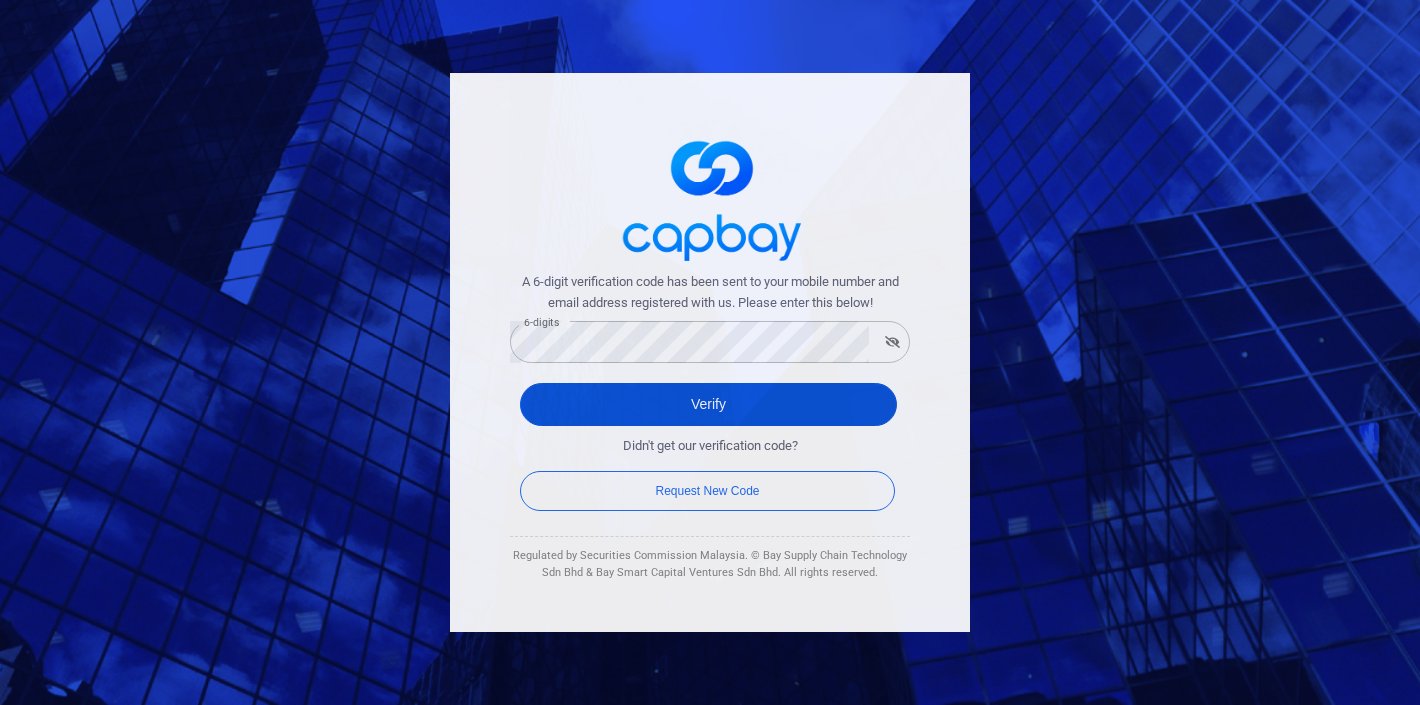 click on "Verify" at bounding box center [708, 404] 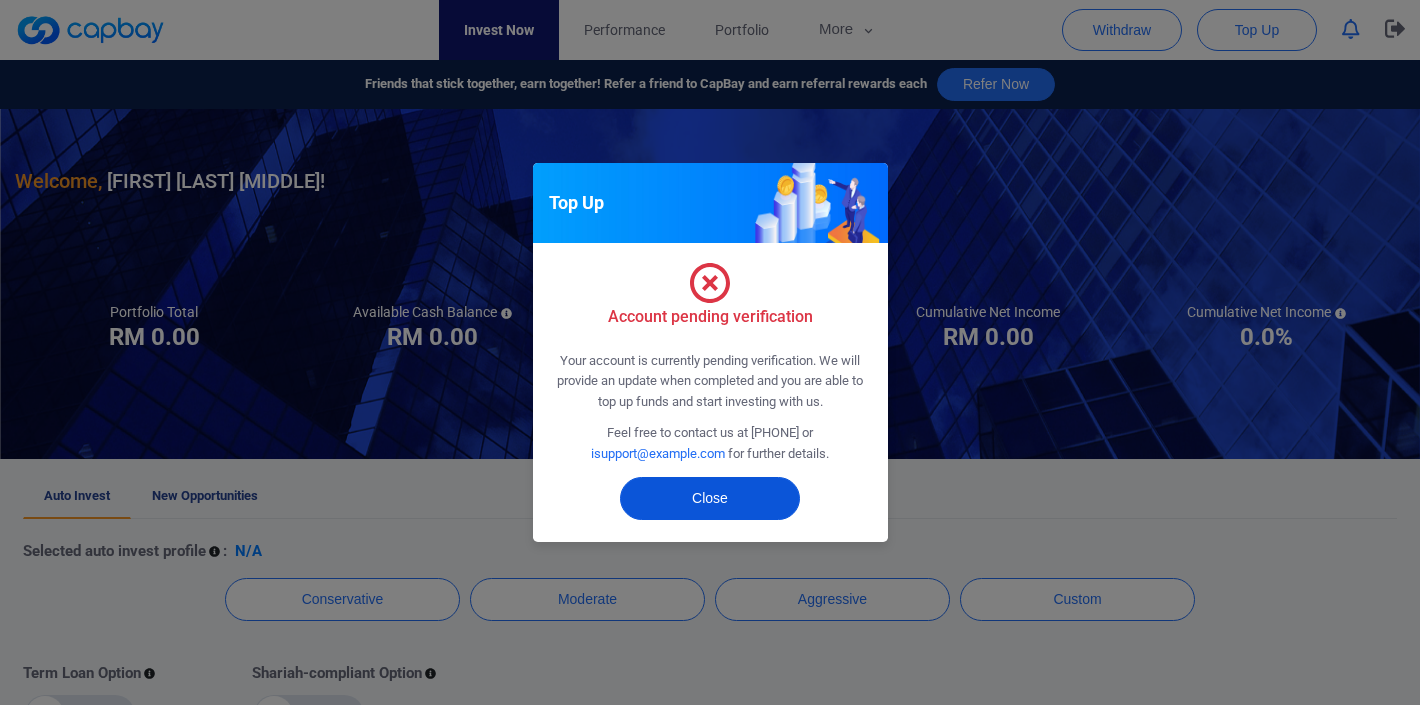 click on "Close" at bounding box center (710, 498) 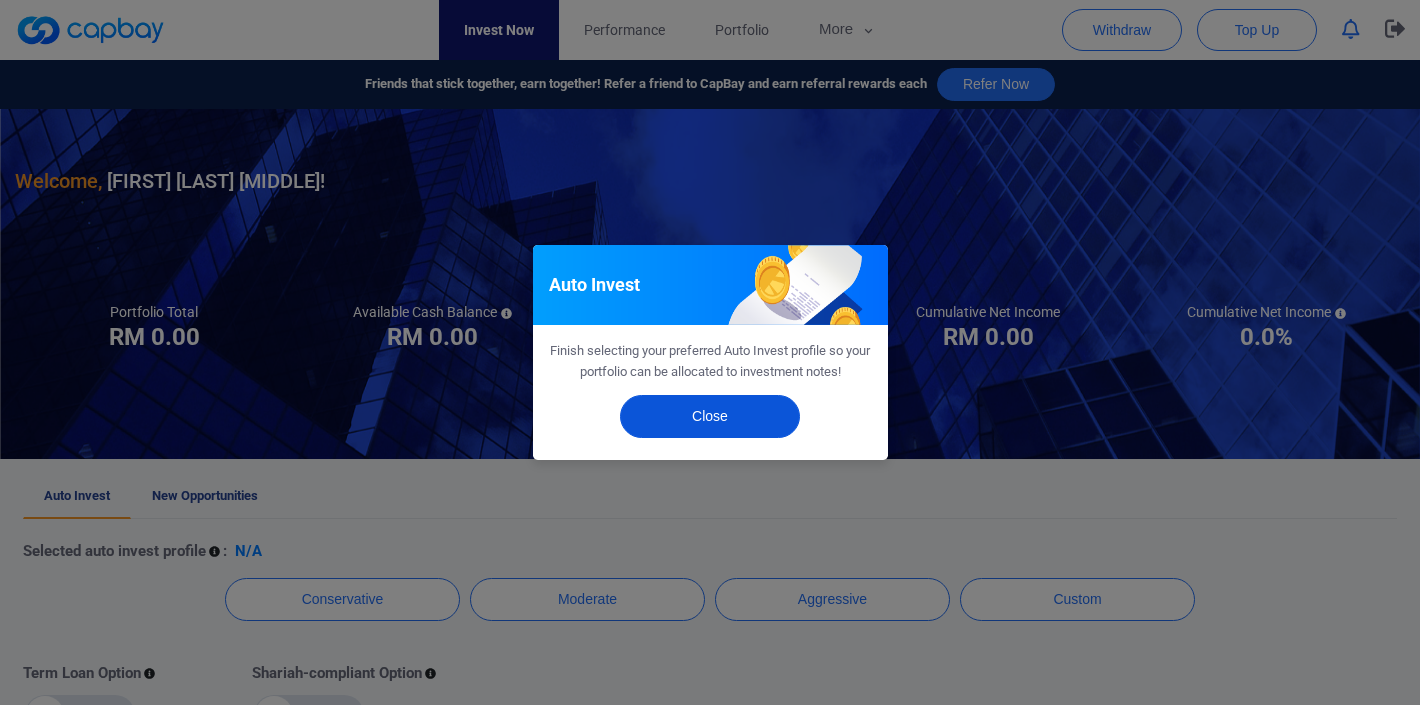 click on "Close" at bounding box center [710, 416] 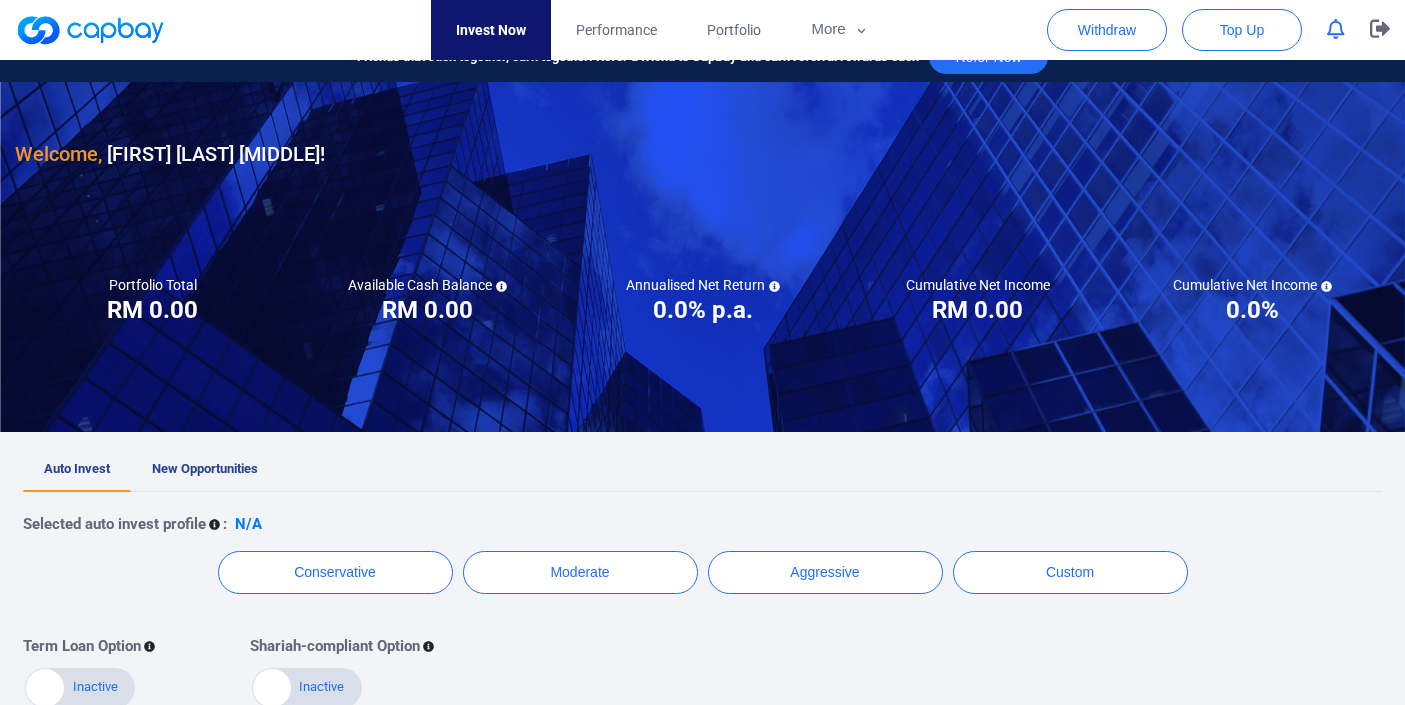 scroll, scrollTop: 0, scrollLeft: 0, axis: both 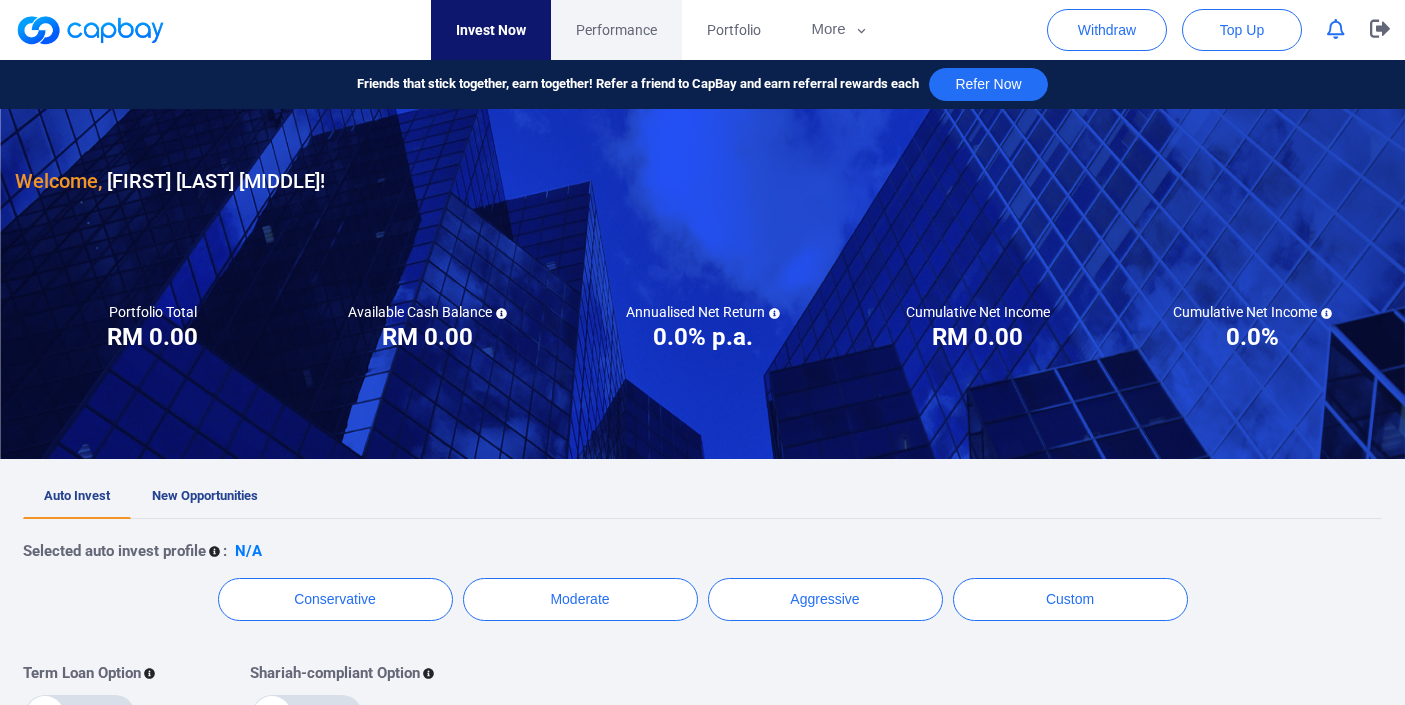 click on "Performance" at bounding box center (616, 30) 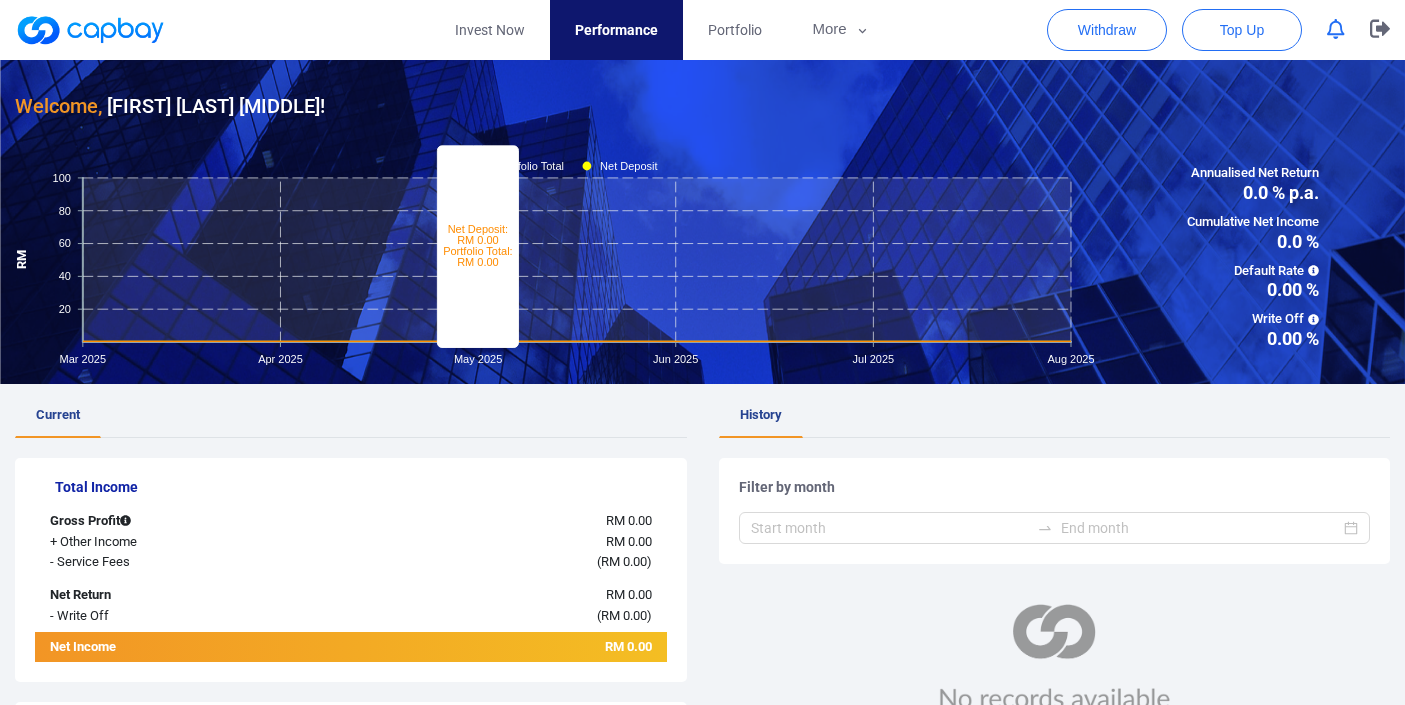 scroll, scrollTop: 0, scrollLeft: 0, axis: both 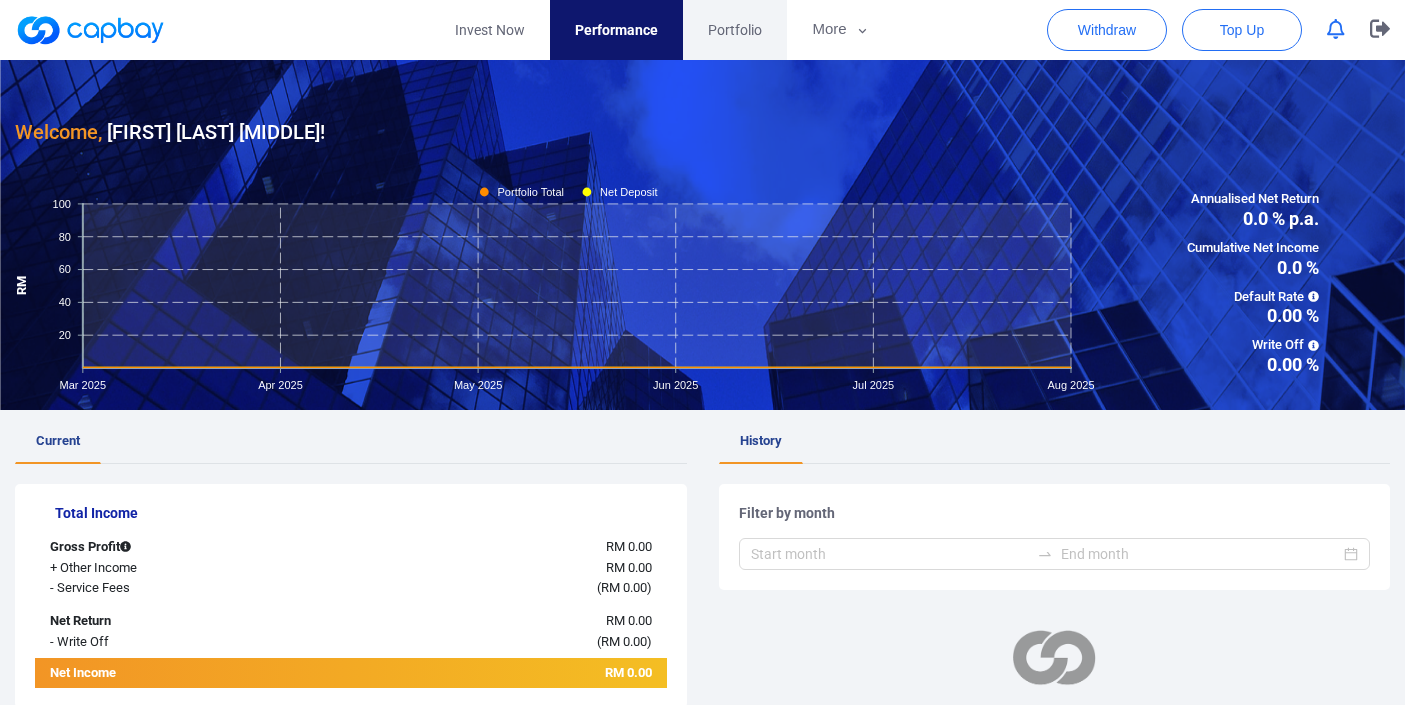 click on "Portfolio" at bounding box center [735, 30] 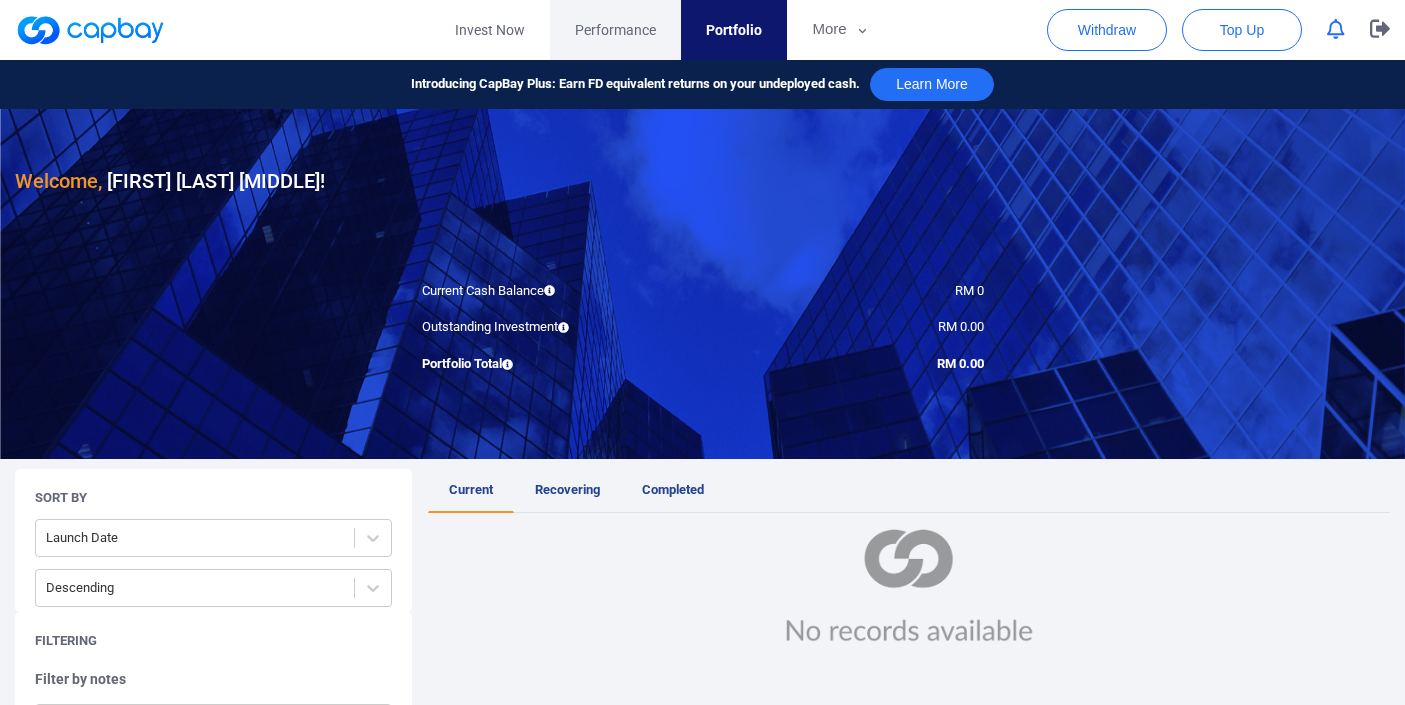 click on "Performance" at bounding box center [615, 30] 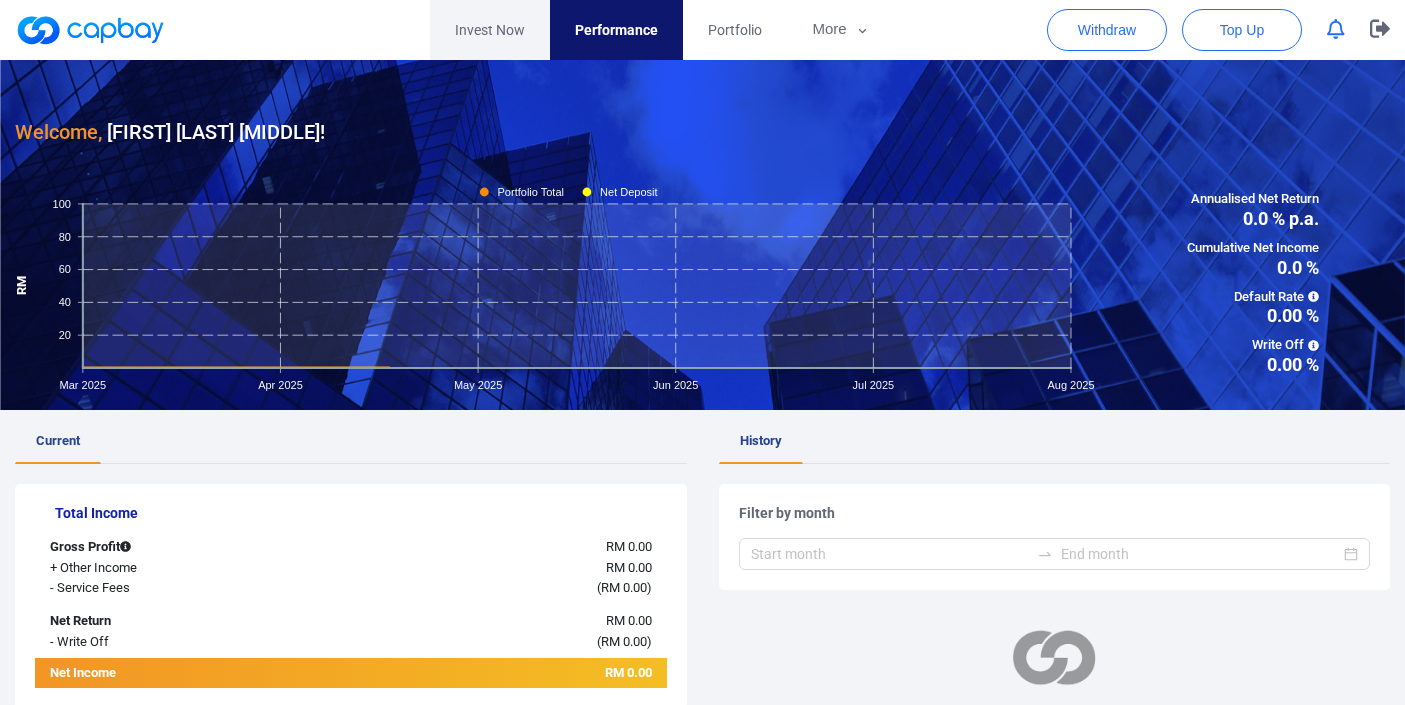 click on "Invest Now" at bounding box center [490, 30] 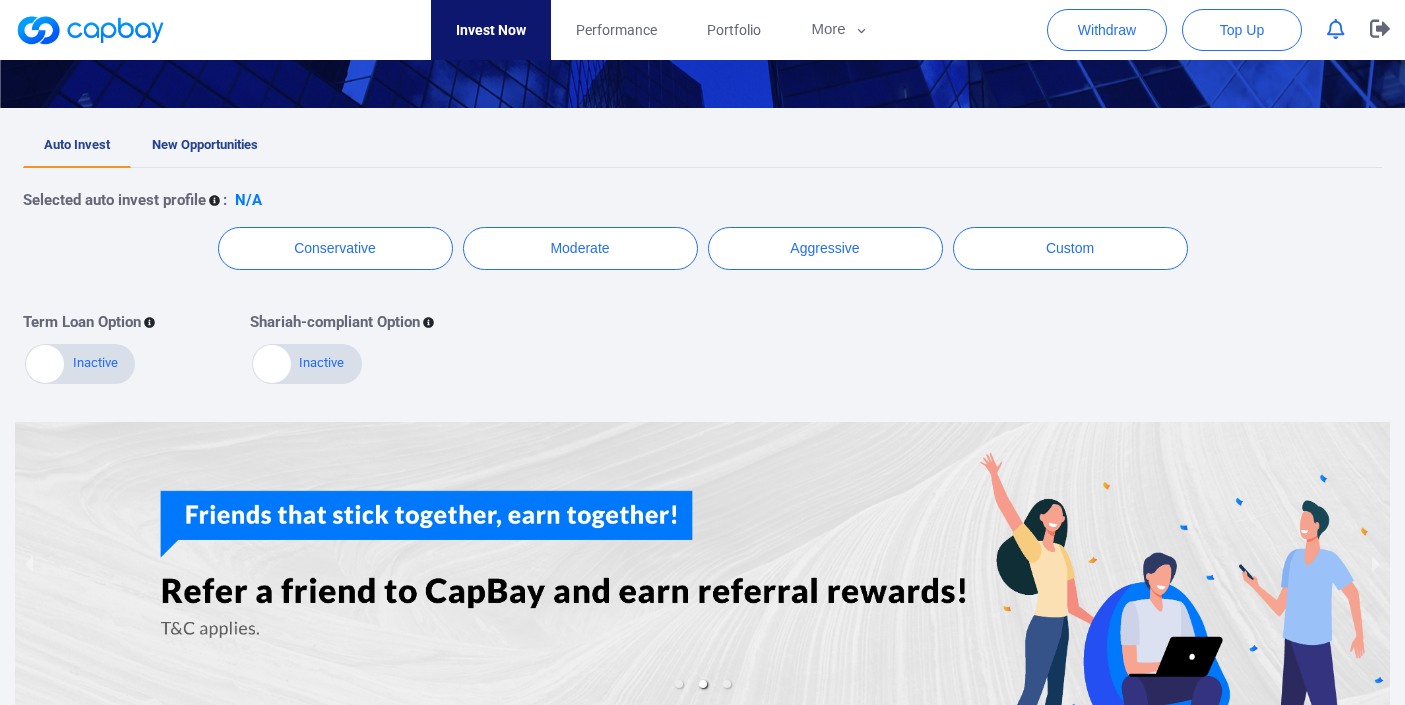 scroll, scrollTop: 0, scrollLeft: 0, axis: both 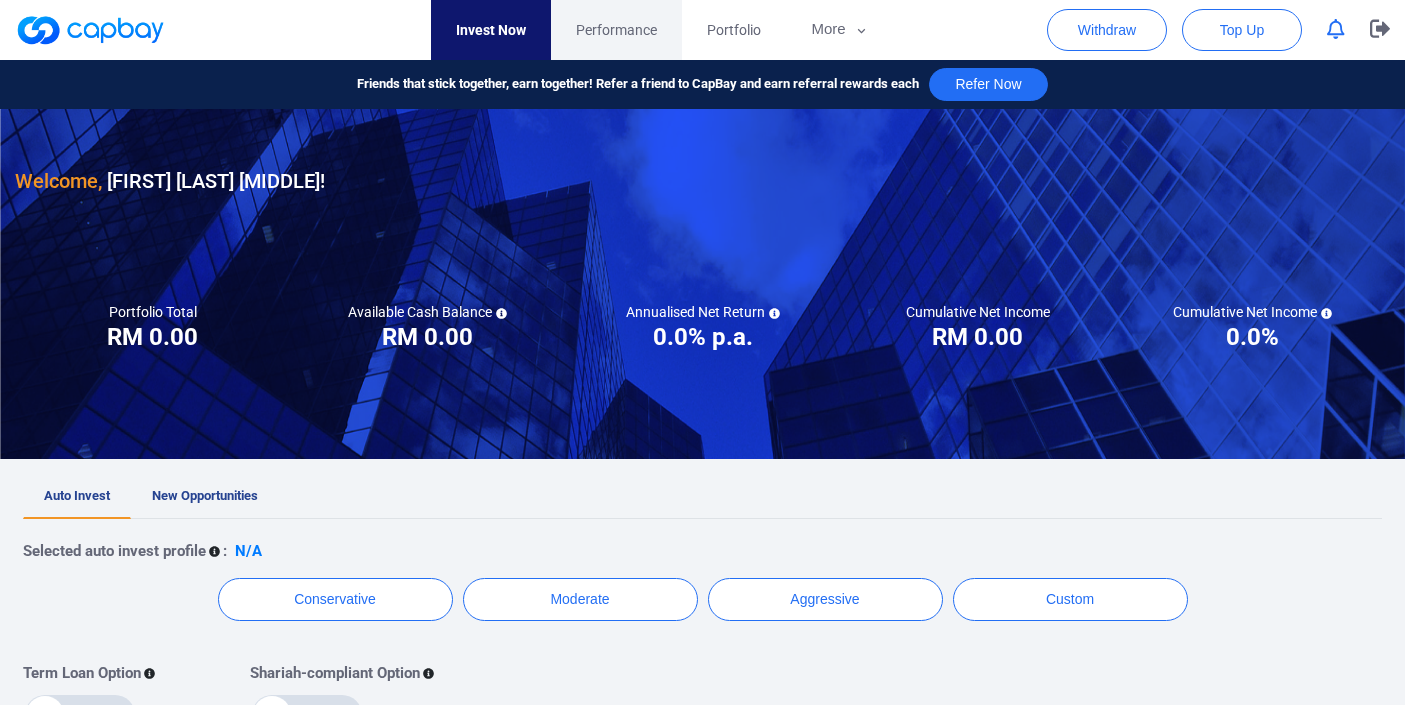 click on "Performance" at bounding box center [616, 30] 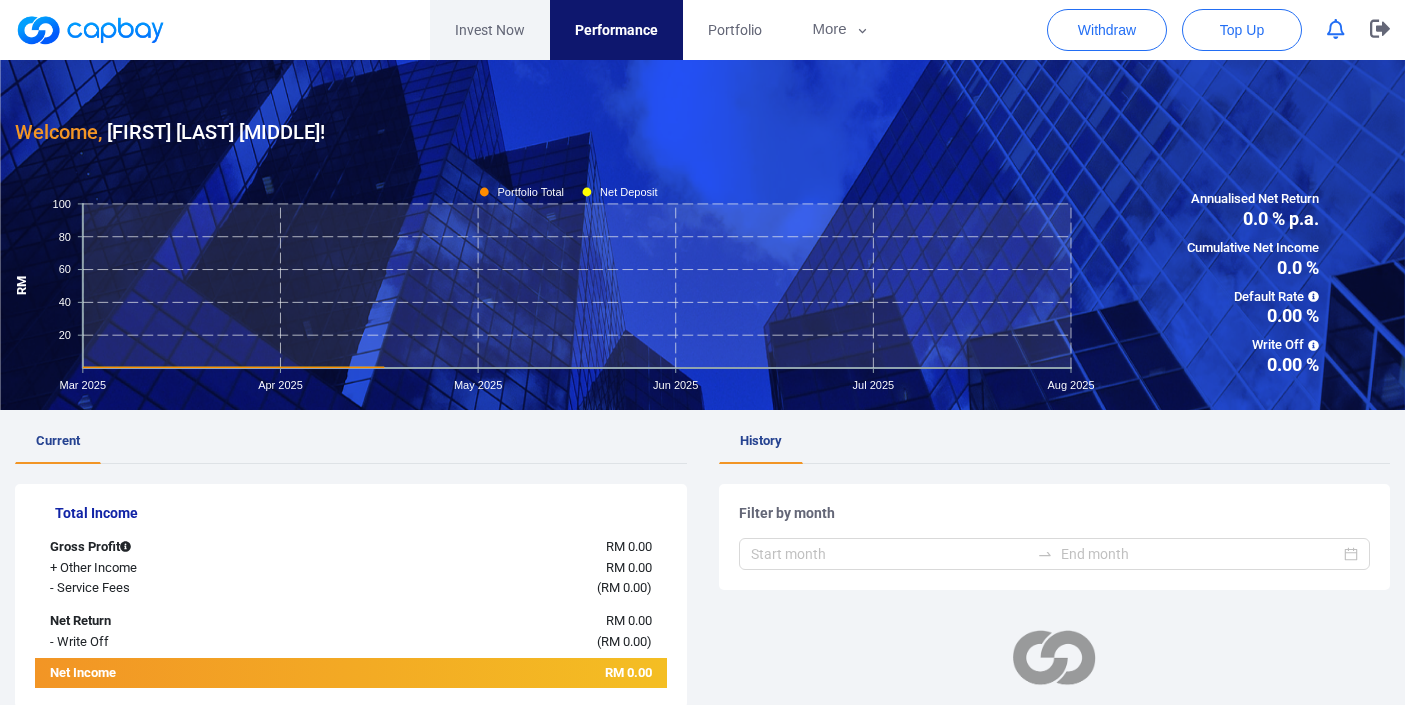 click on "Invest Now" at bounding box center (490, 30) 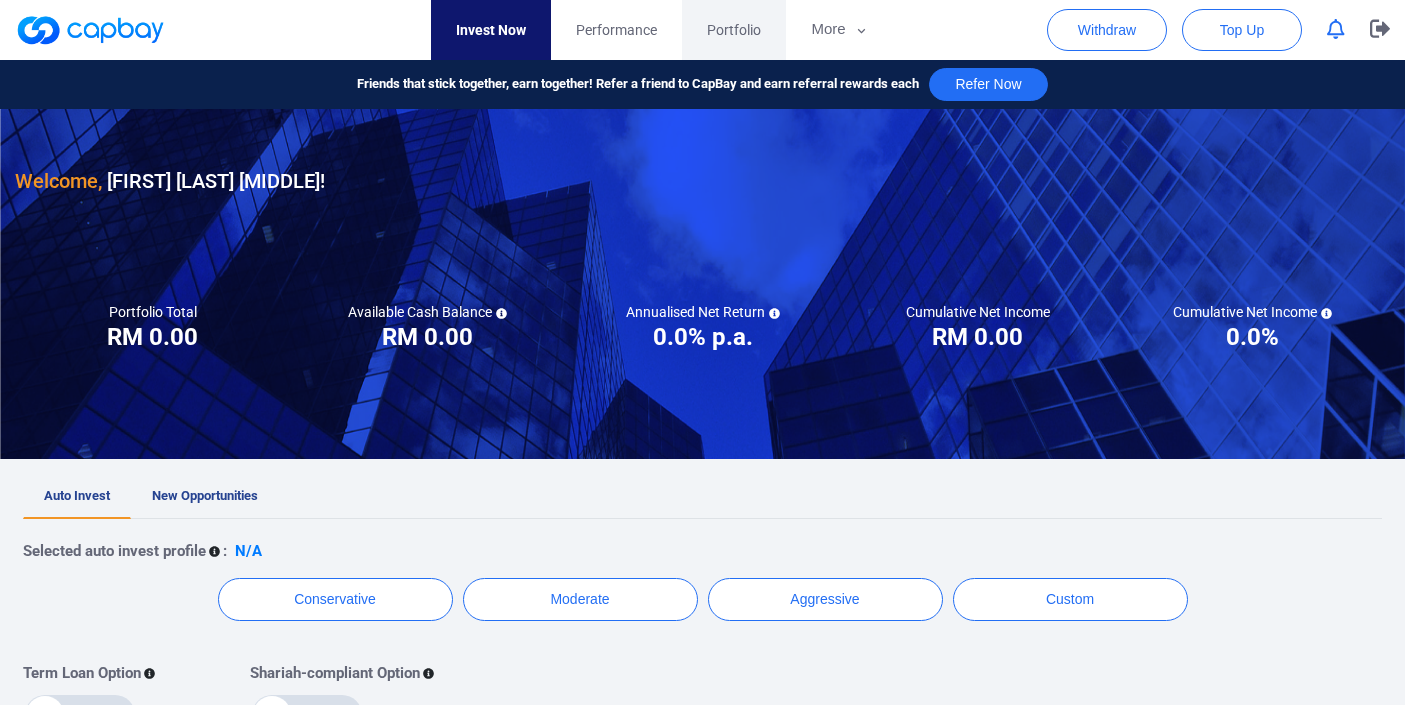 click on "Portfolio" at bounding box center [734, 30] 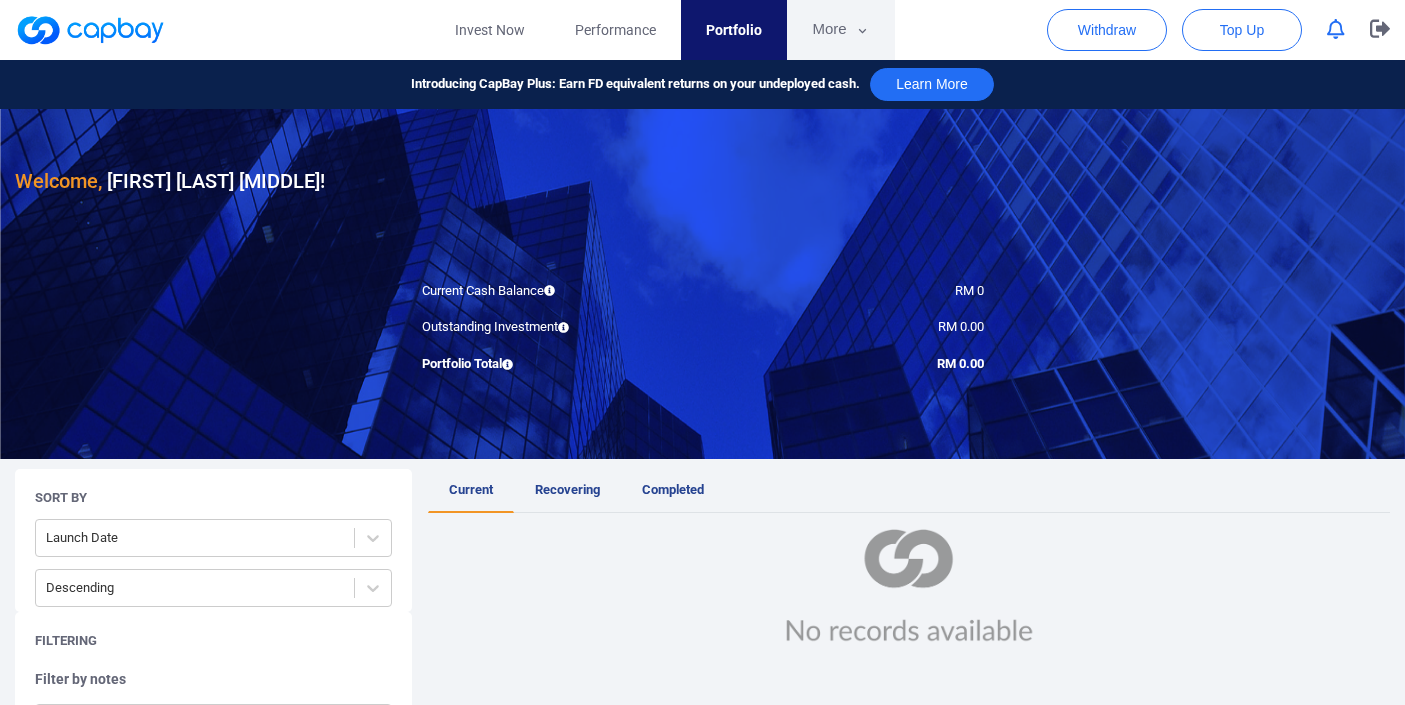 click on "More" at bounding box center (840, 30) 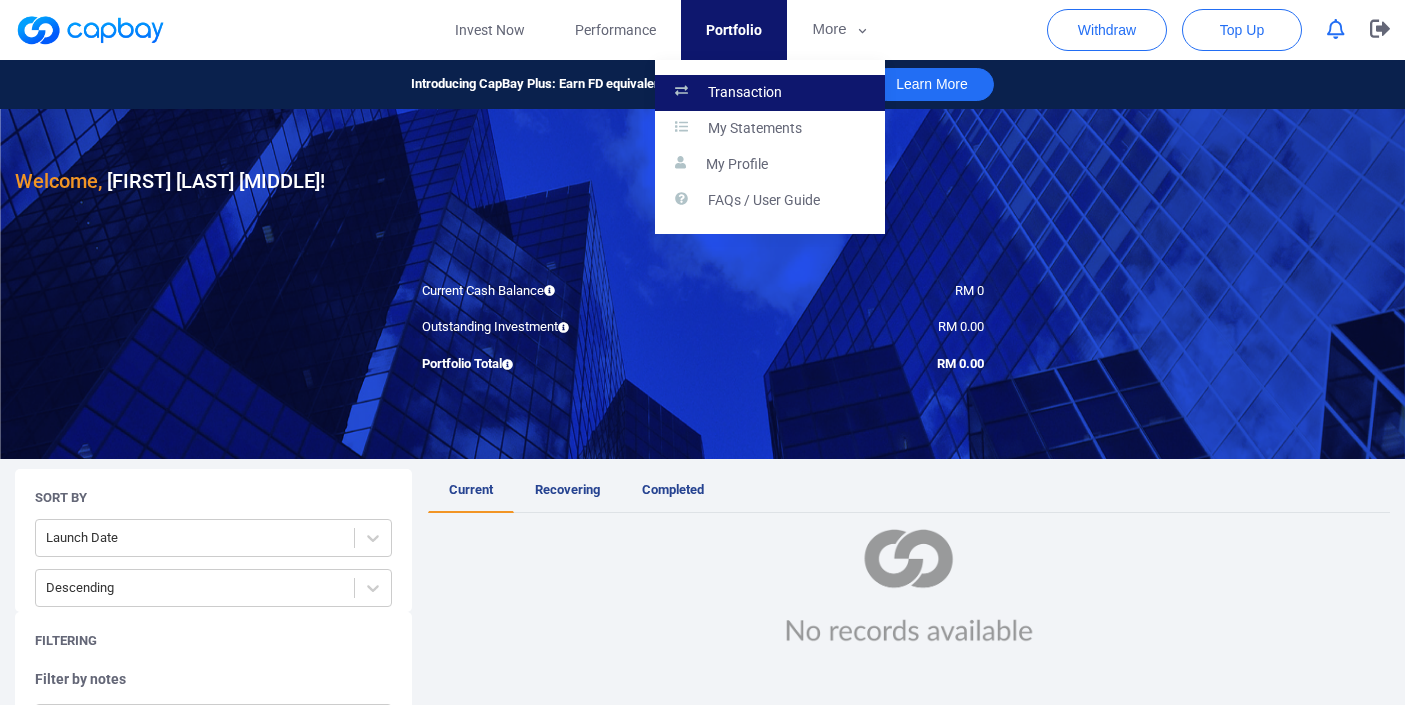 click on "Transaction" at bounding box center [770, 93] 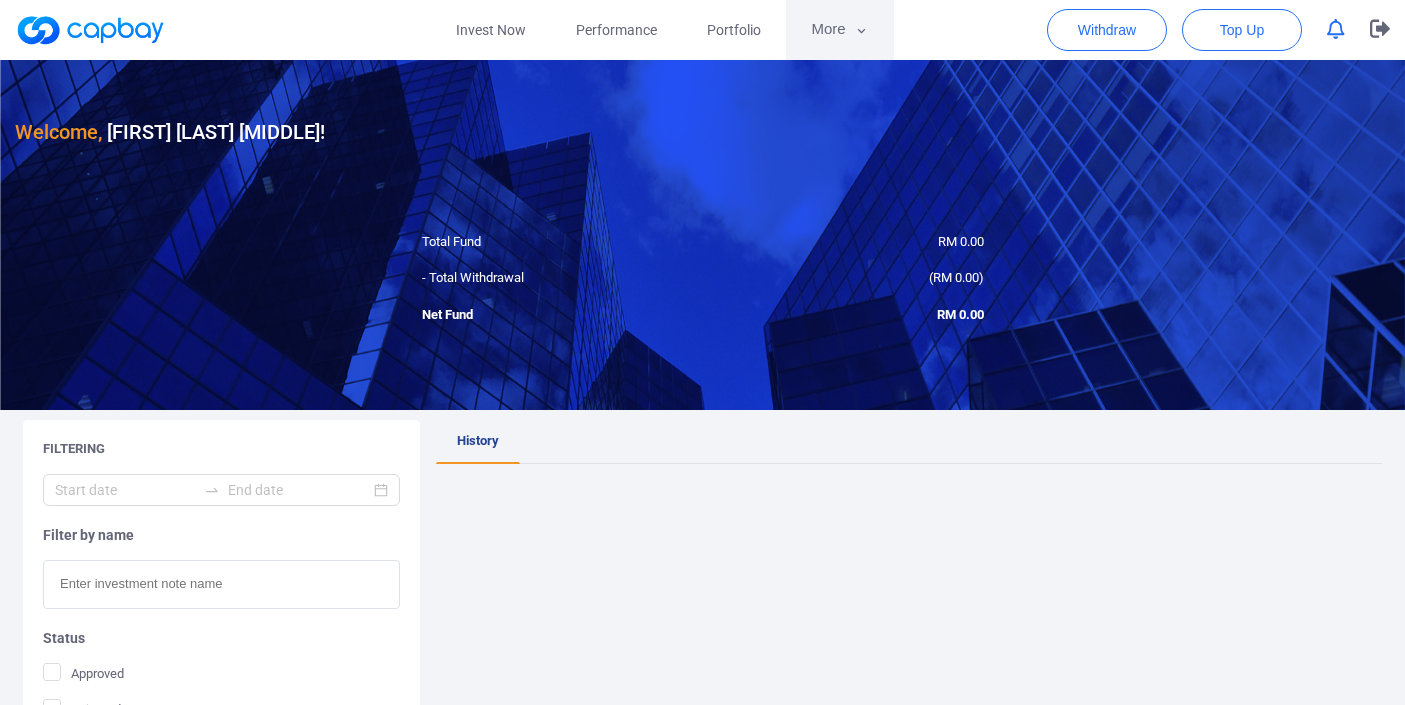click on "More" at bounding box center (839, 30) 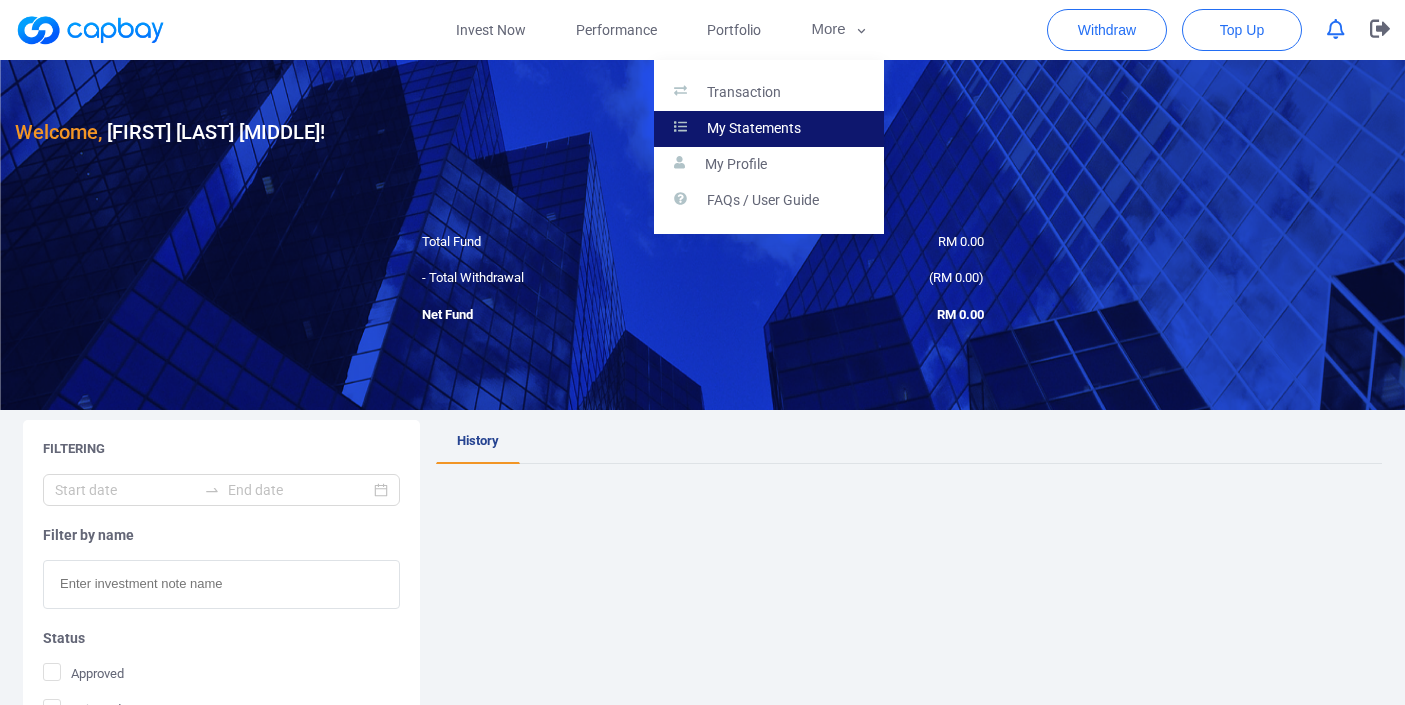 click on "My Statements" at bounding box center [754, 129] 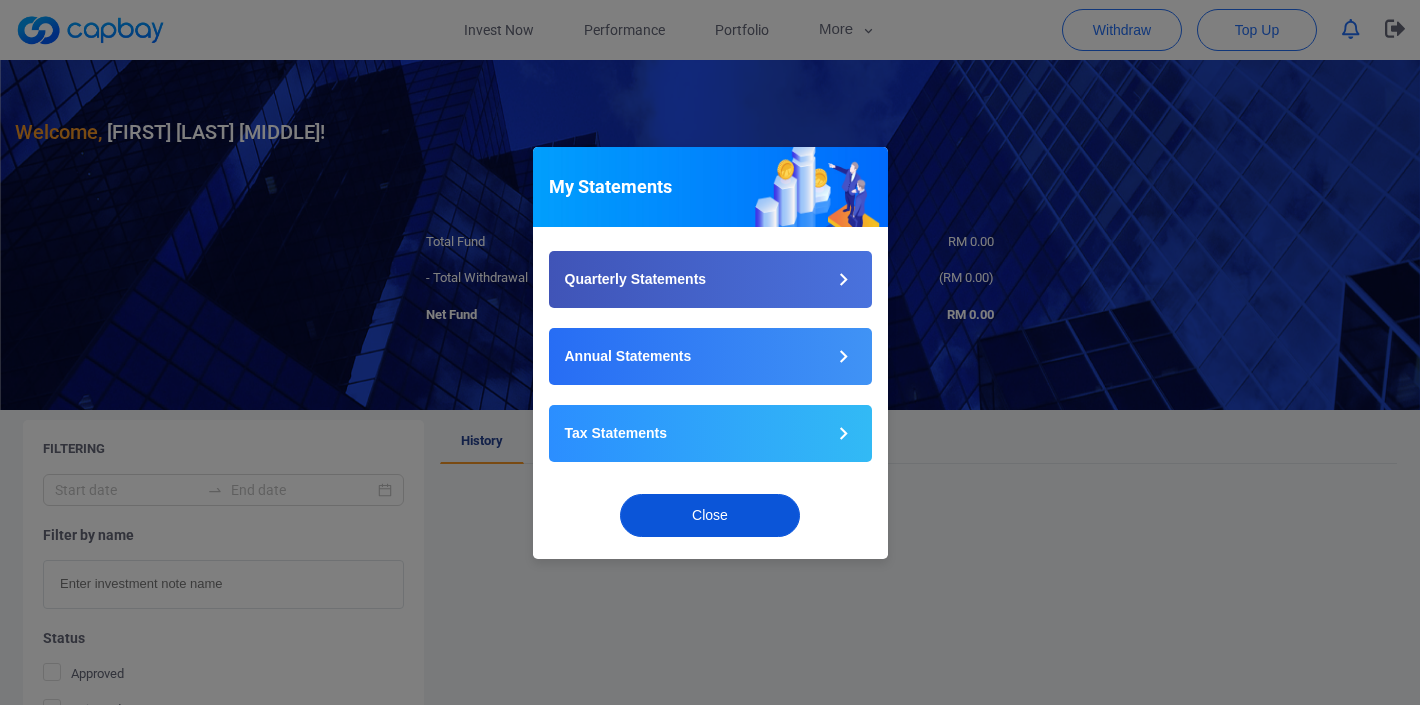 click on "Close" at bounding box center [710, 515] 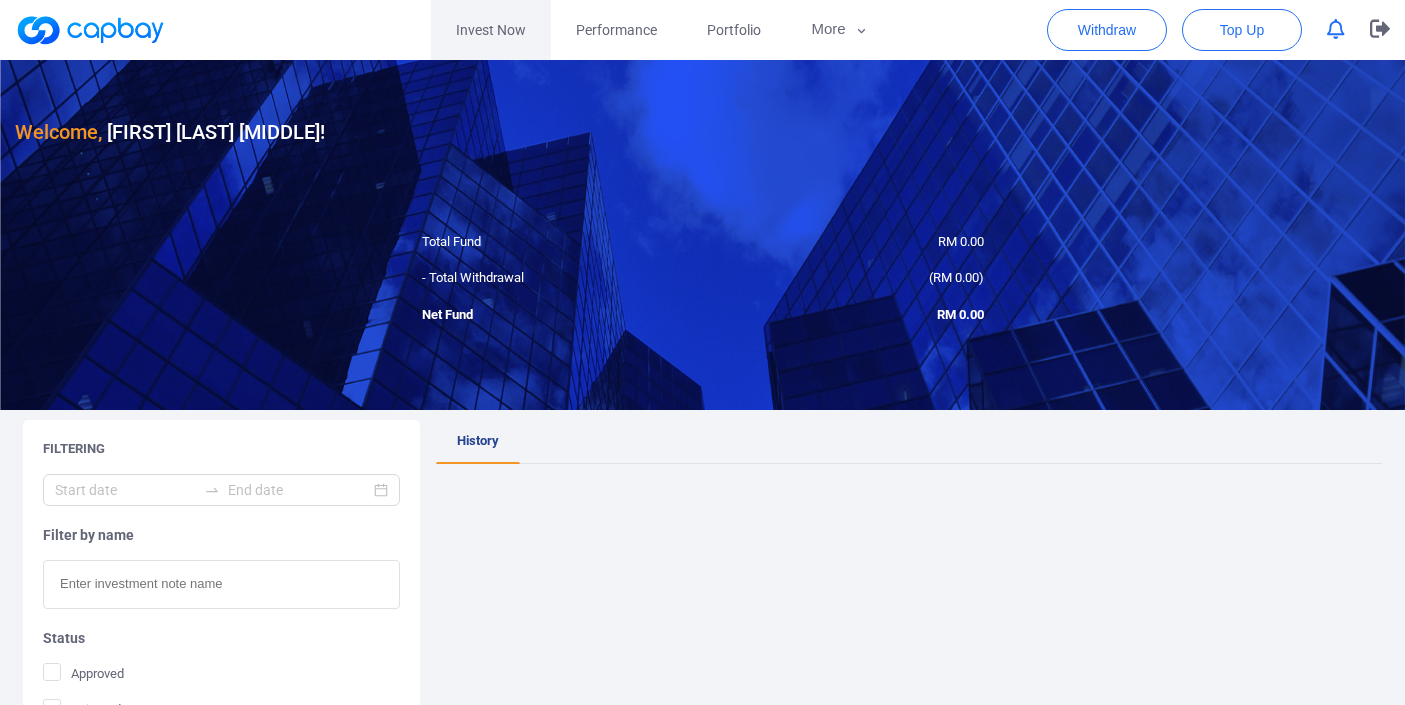 click on "Invest Now" at bounding box center (491, 30) 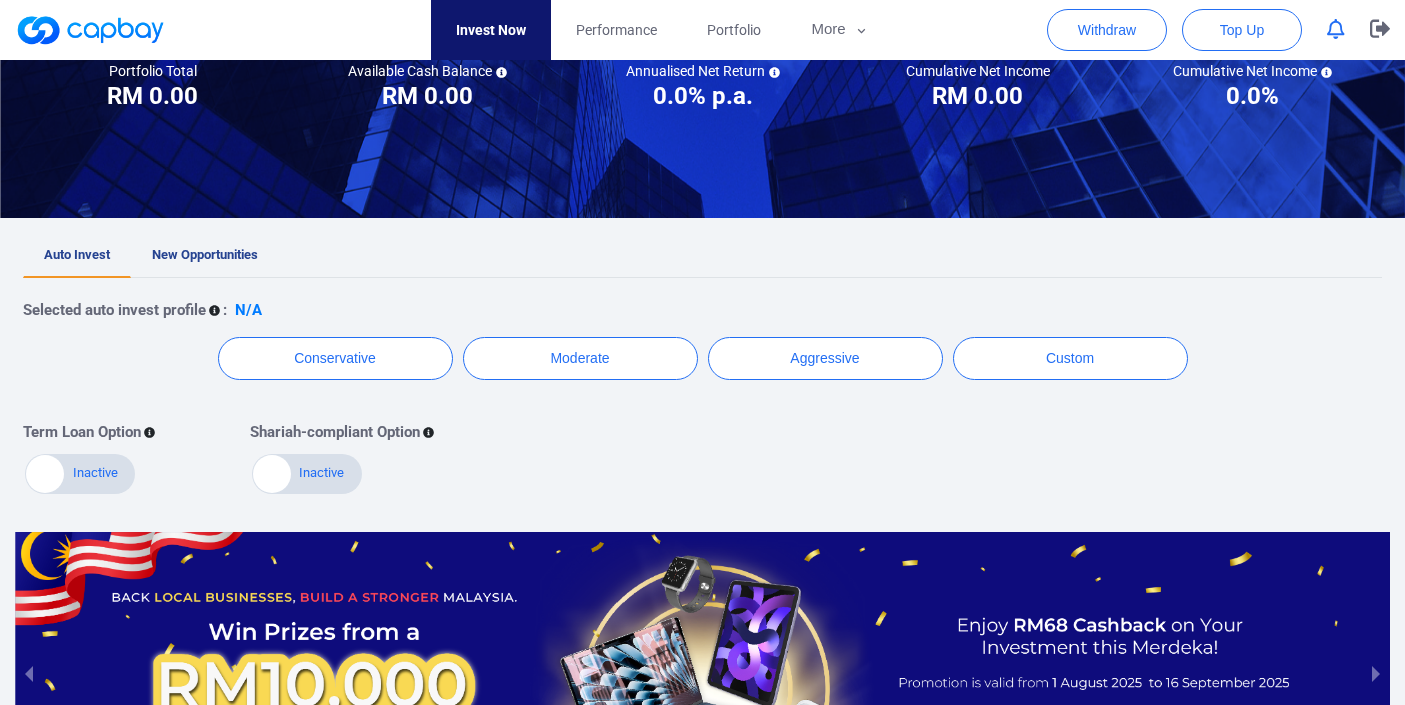 scroll, scrollTop: 344, scrollLeft: 0, axis: vertical 